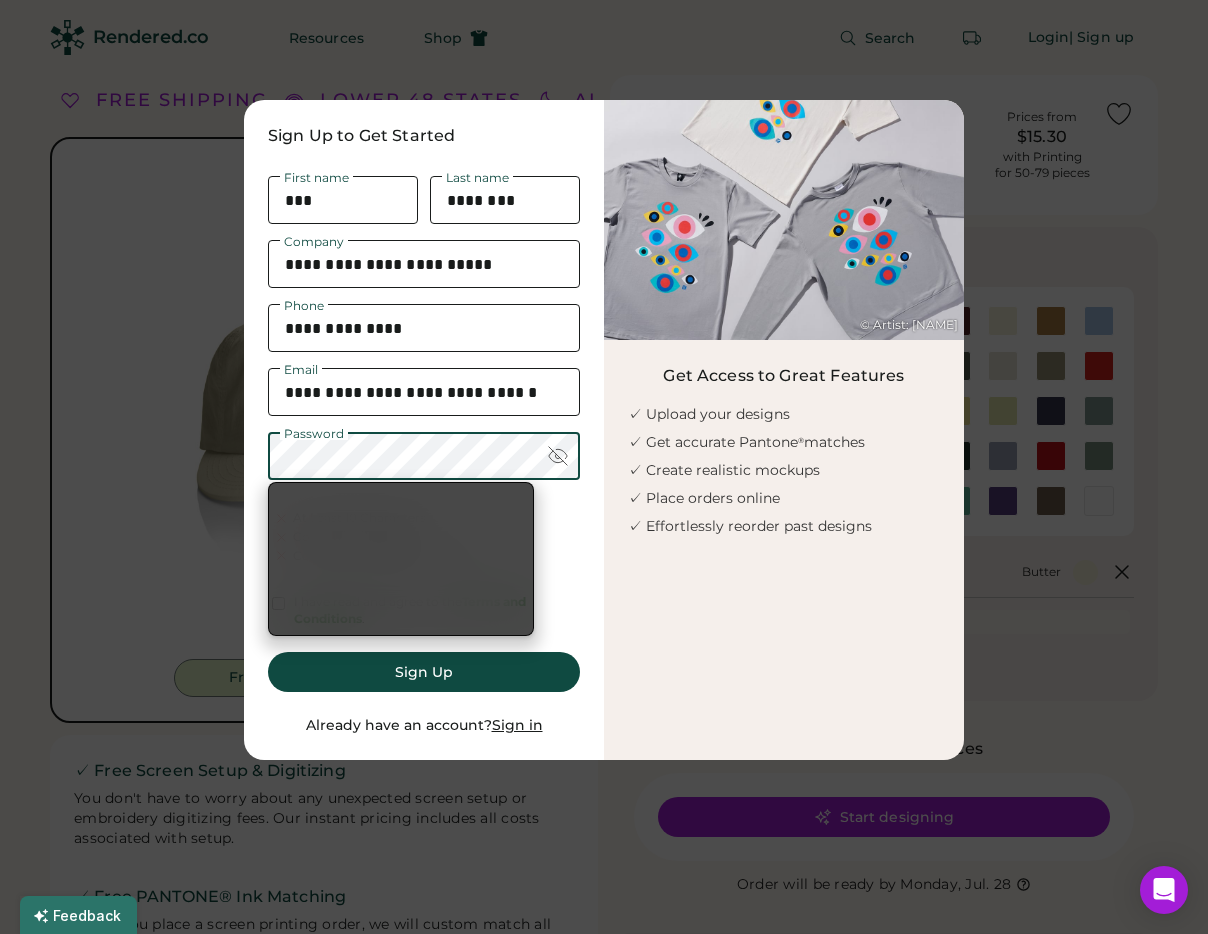 scroll, scrollTop: 0, scrollLeft: 0, axis: both 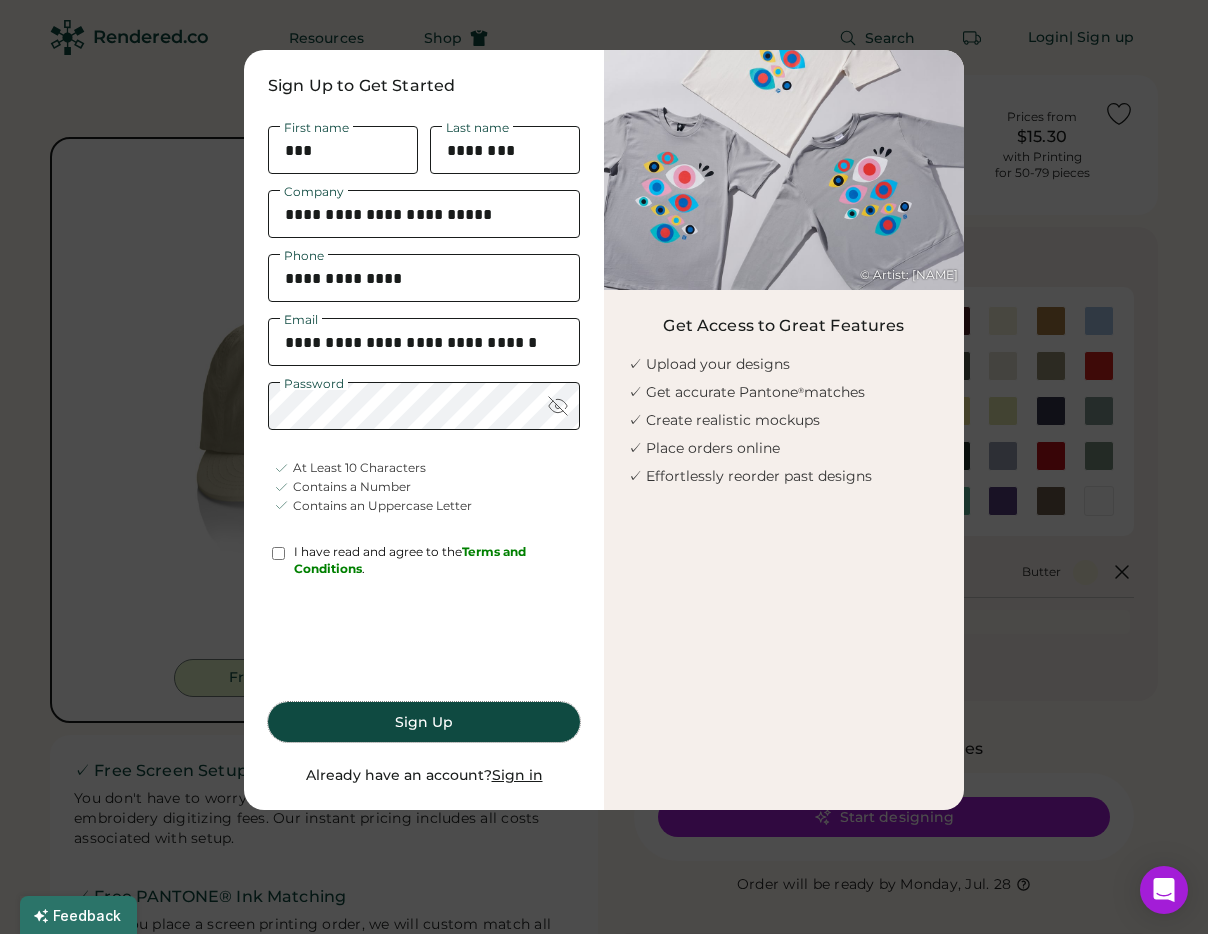 click on "Sign Up" at bounding box center (424, 722) 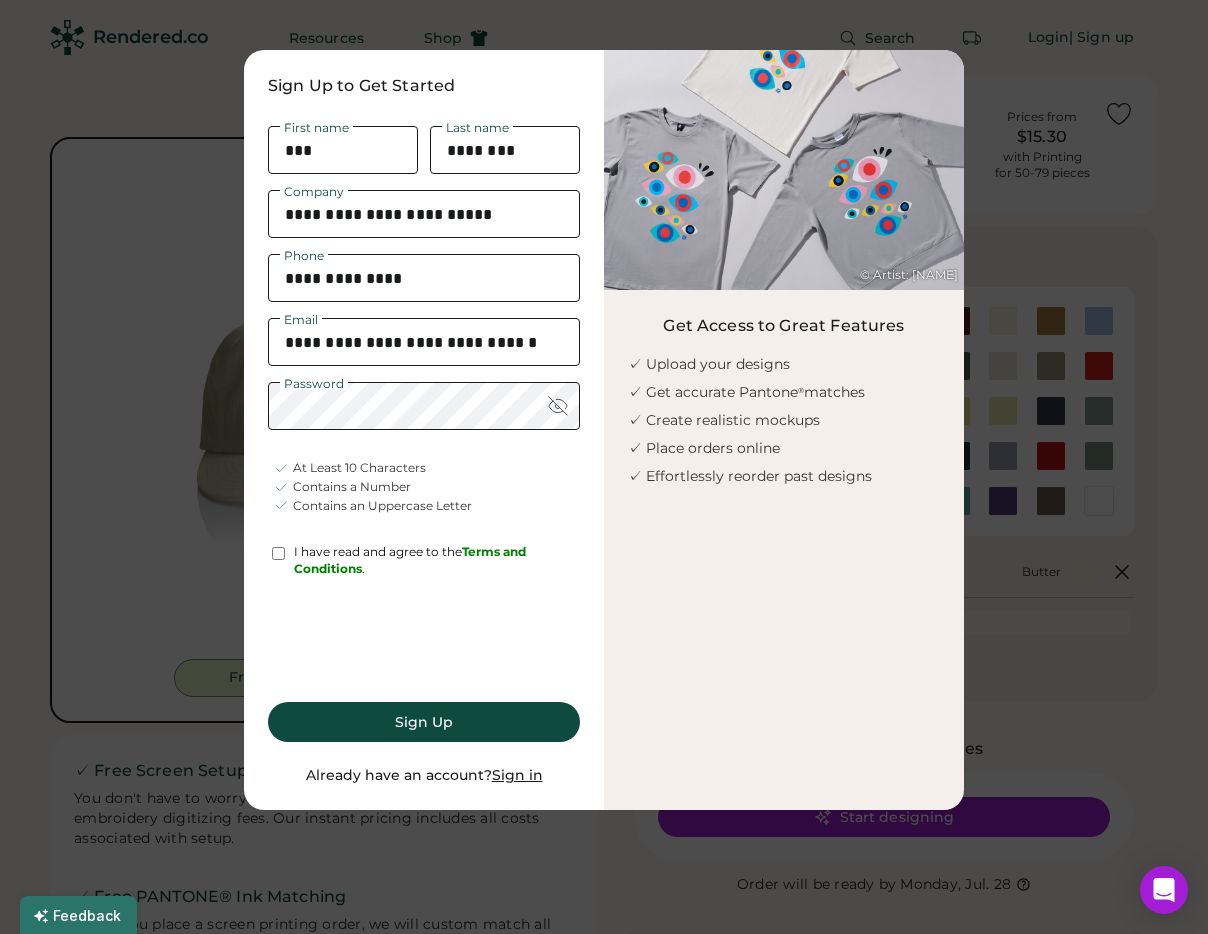 click on "Sign Up" at bounding box center [424, 722] 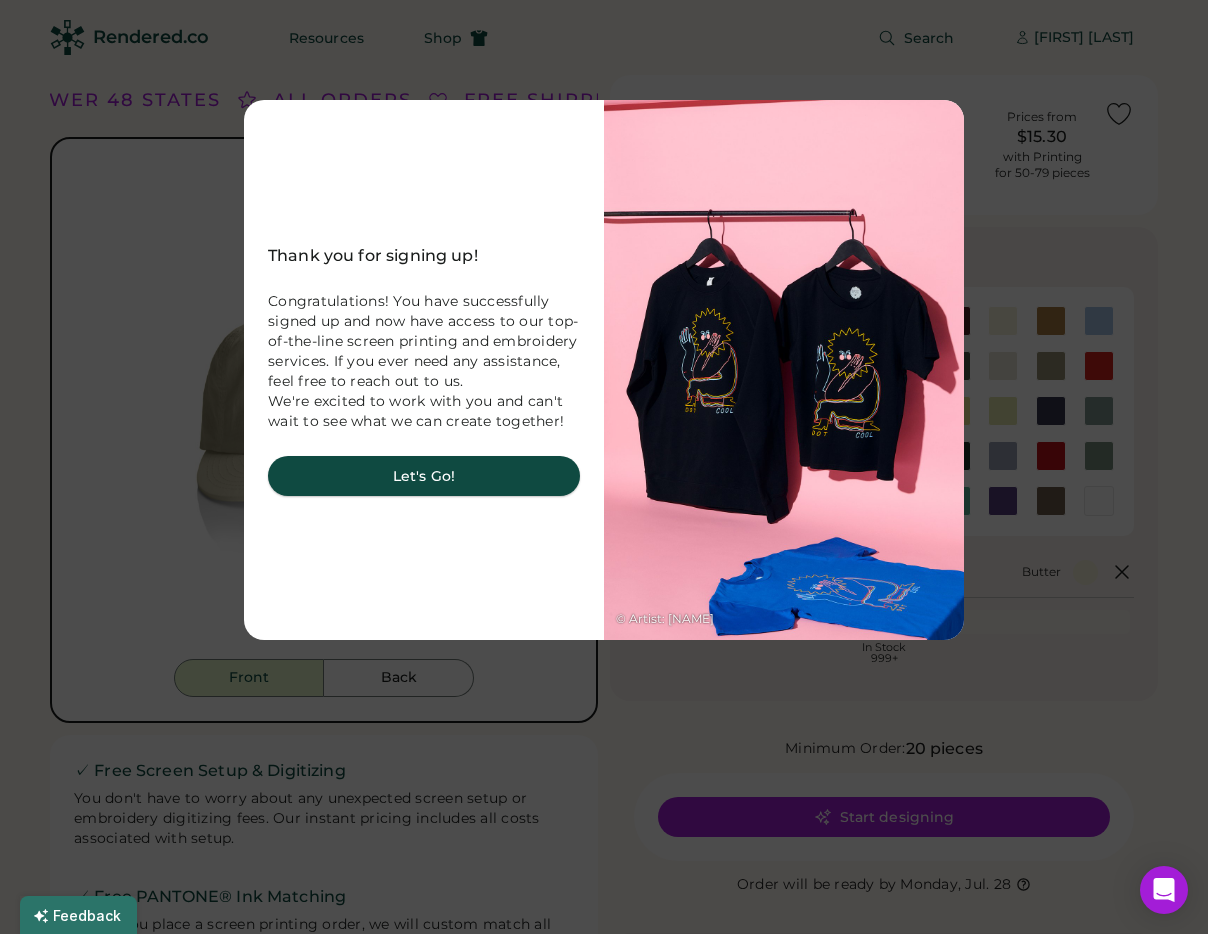 click on "Let's Go!" at bounding box center (424, 476) 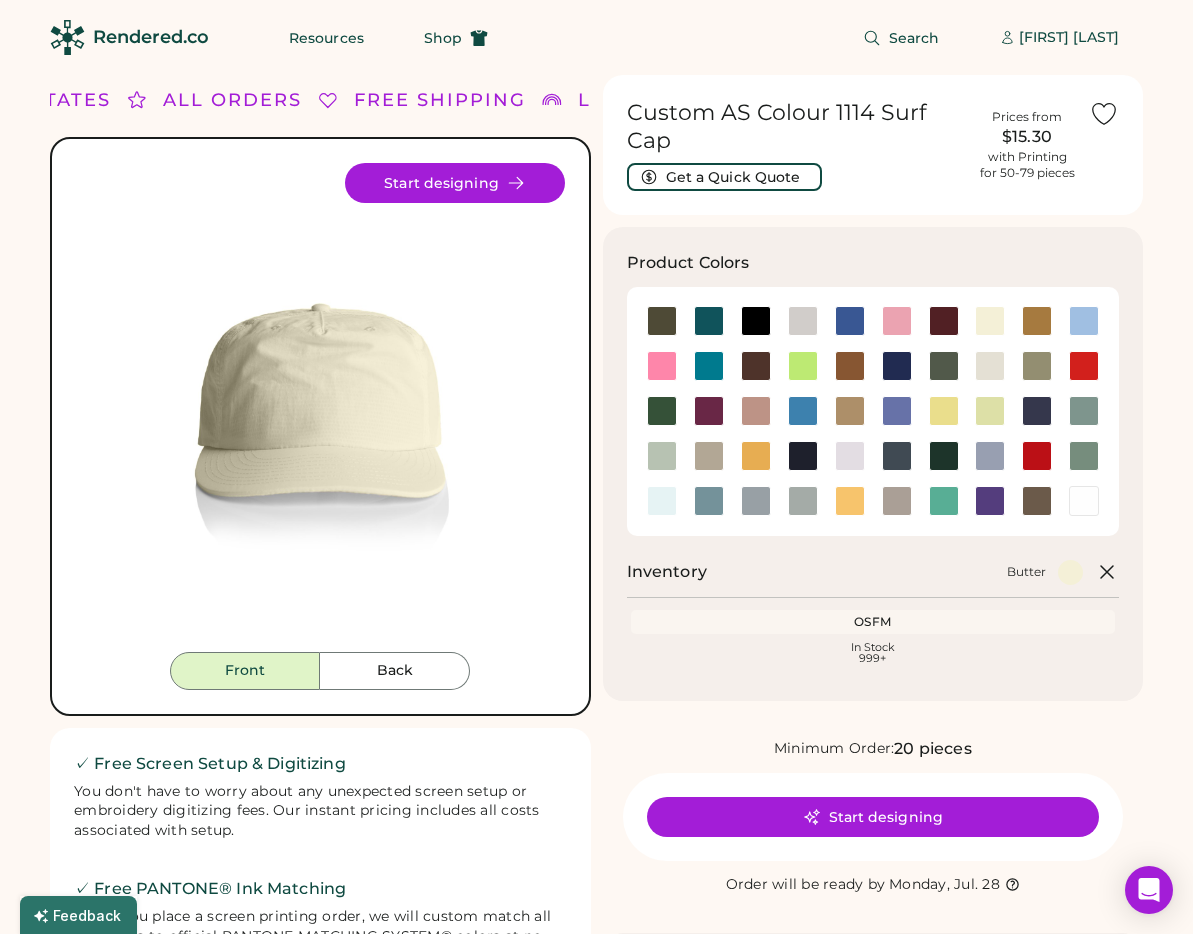 click at bounding box center (1104, 114) 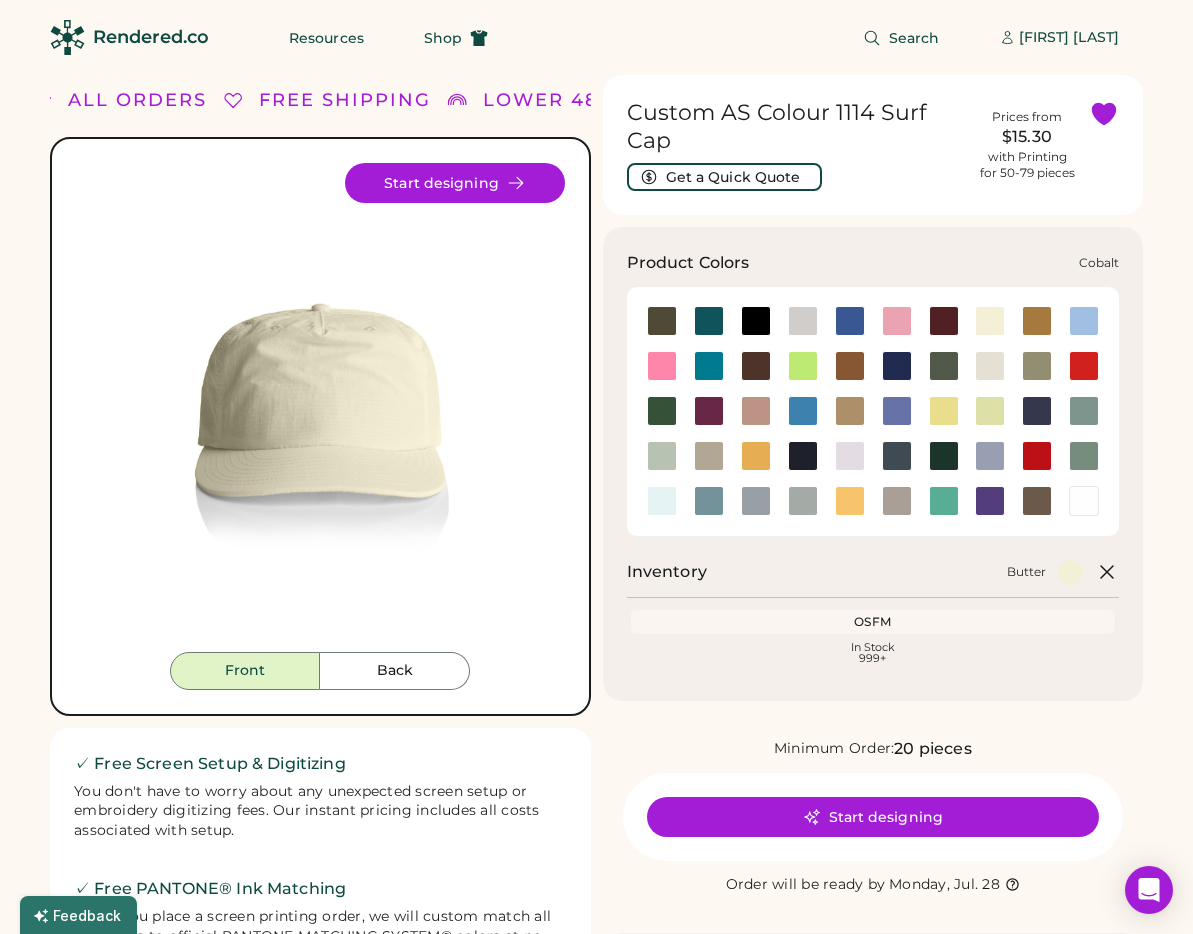 click at bounding box center [897, 366] 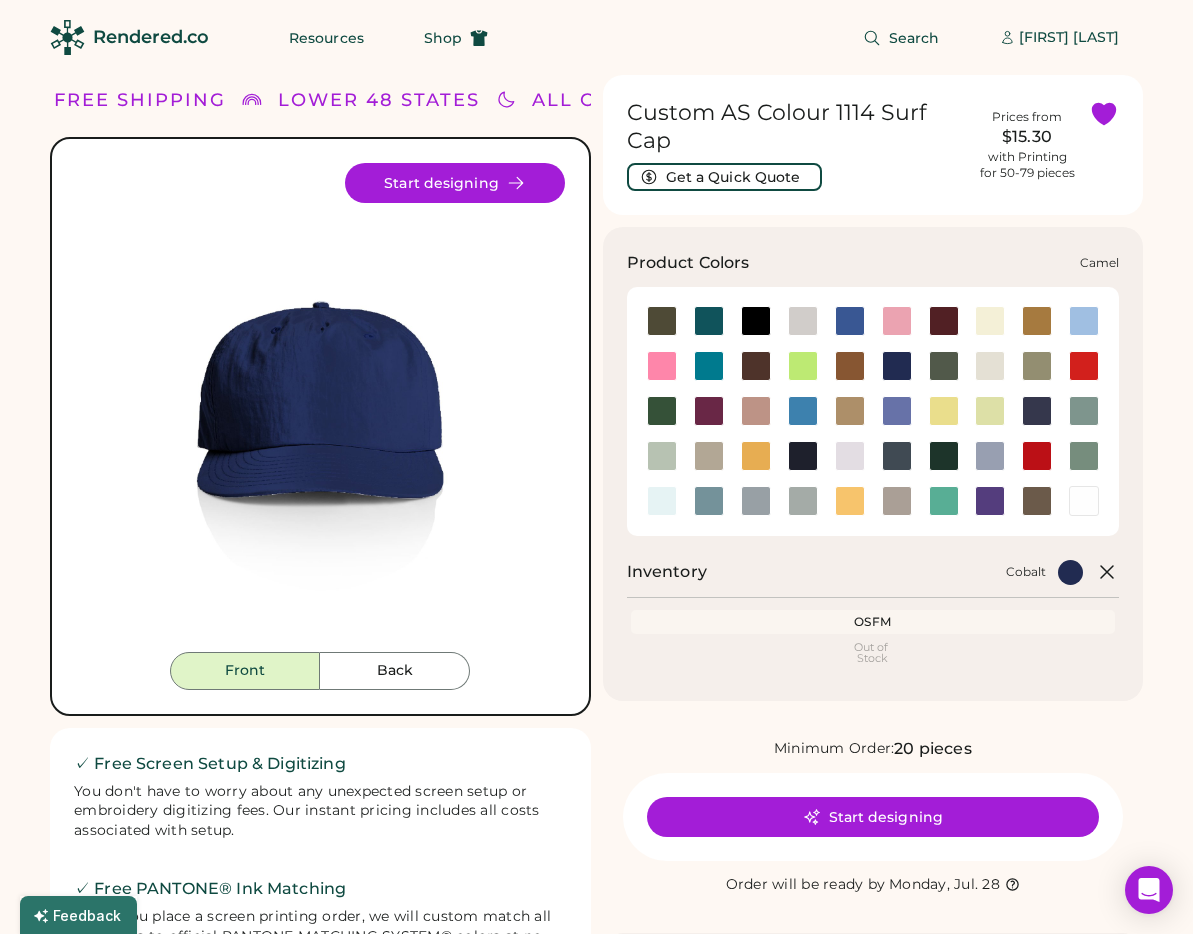 click at bounding box center (1037, 321) 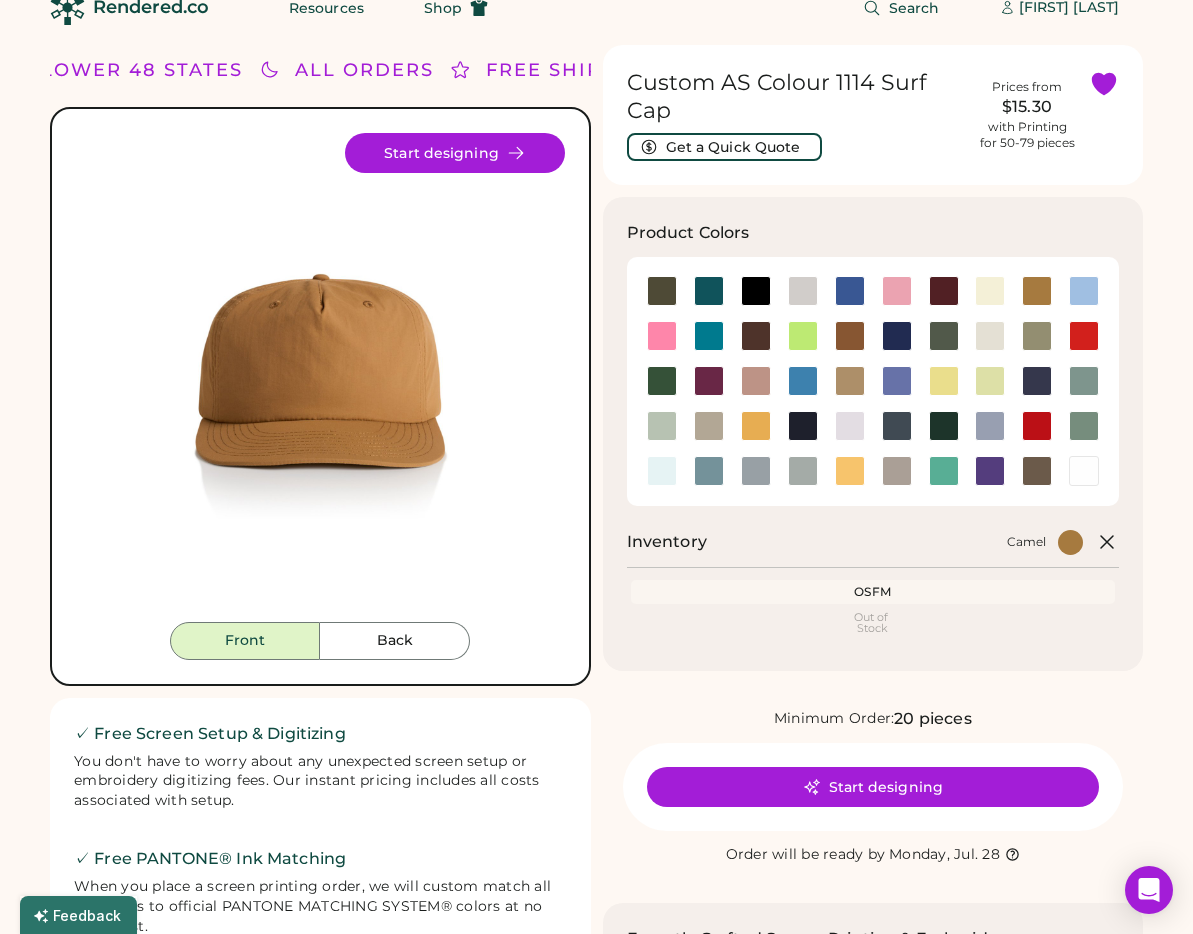 scroll, scrollTop: 28, scrollLeft: 0, axis: vertical 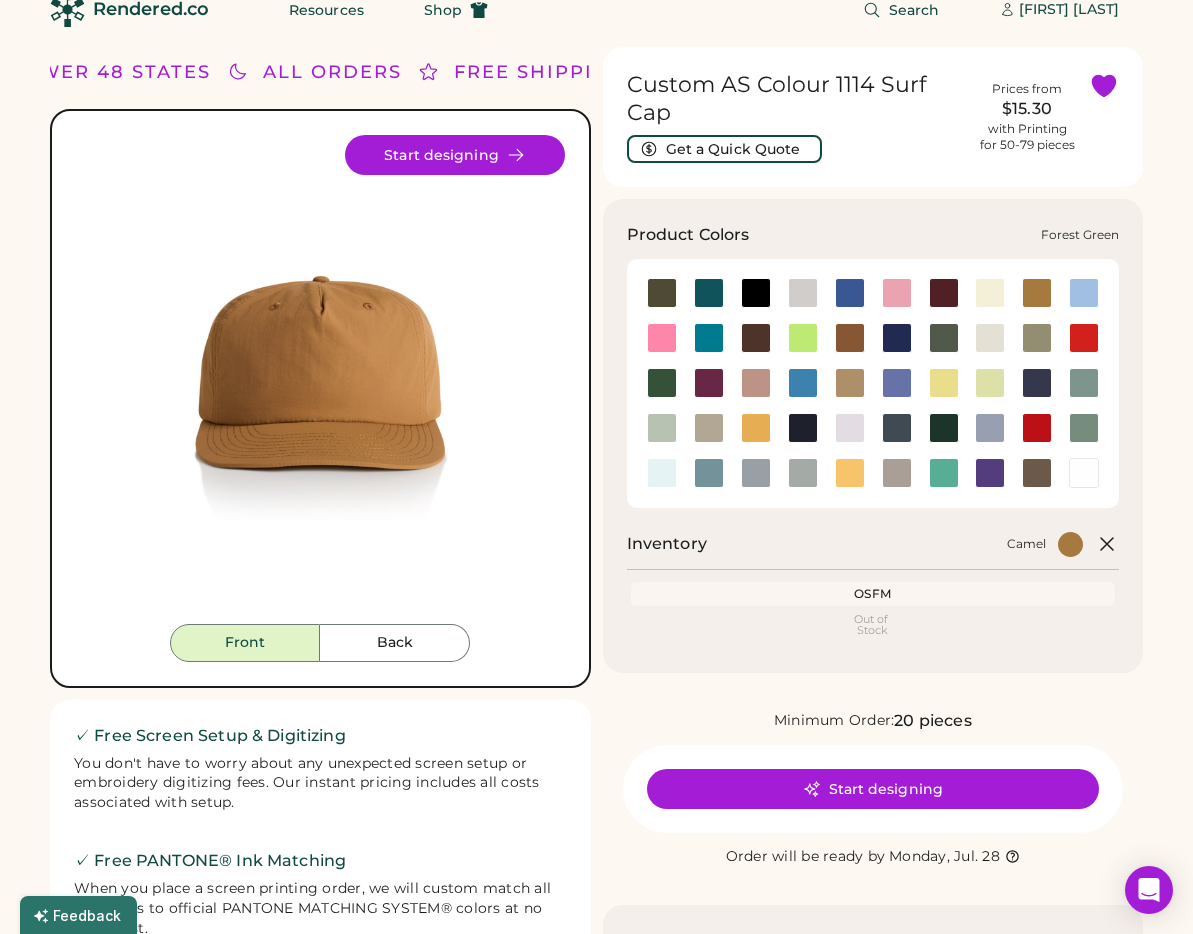 click at bounding box center (662, 383) 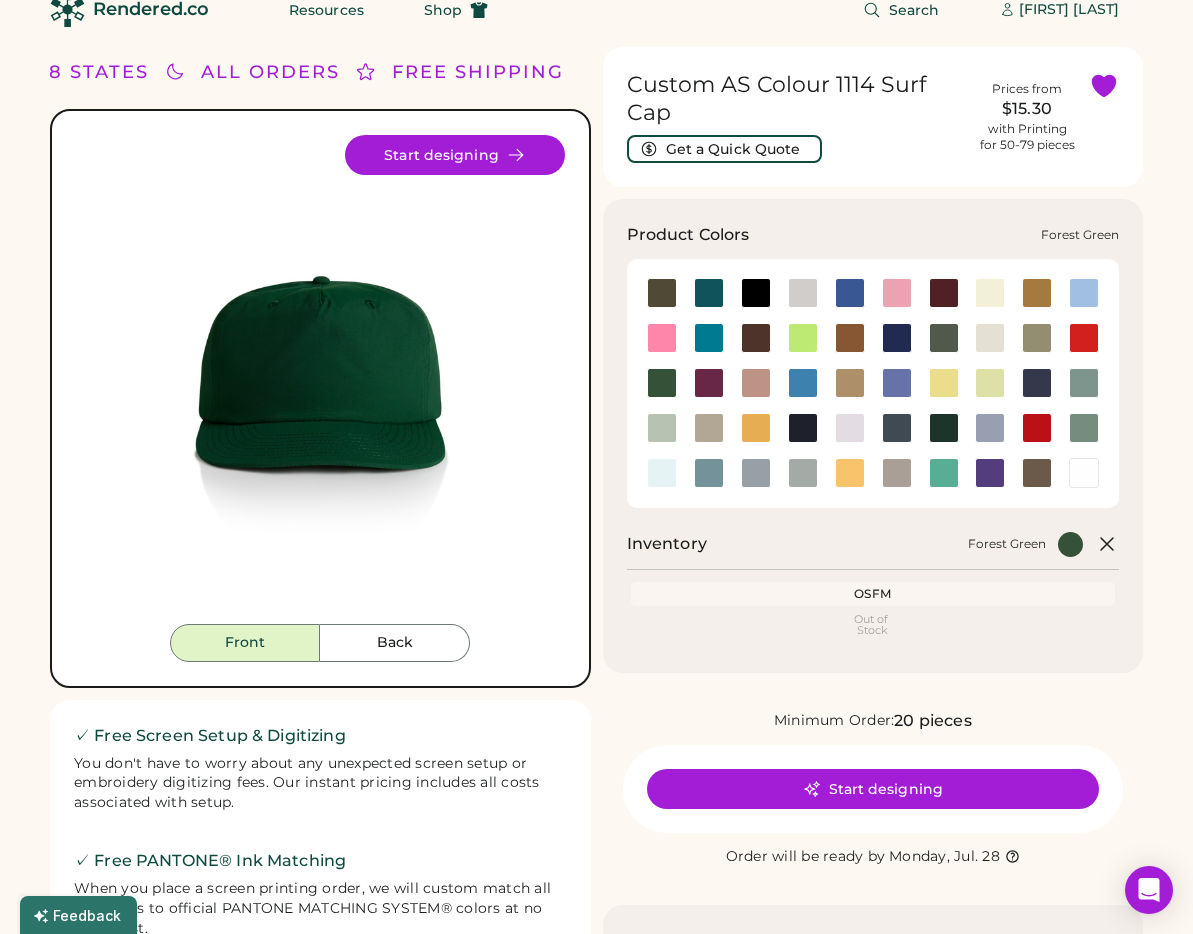 click at bounding box center (662, 383) 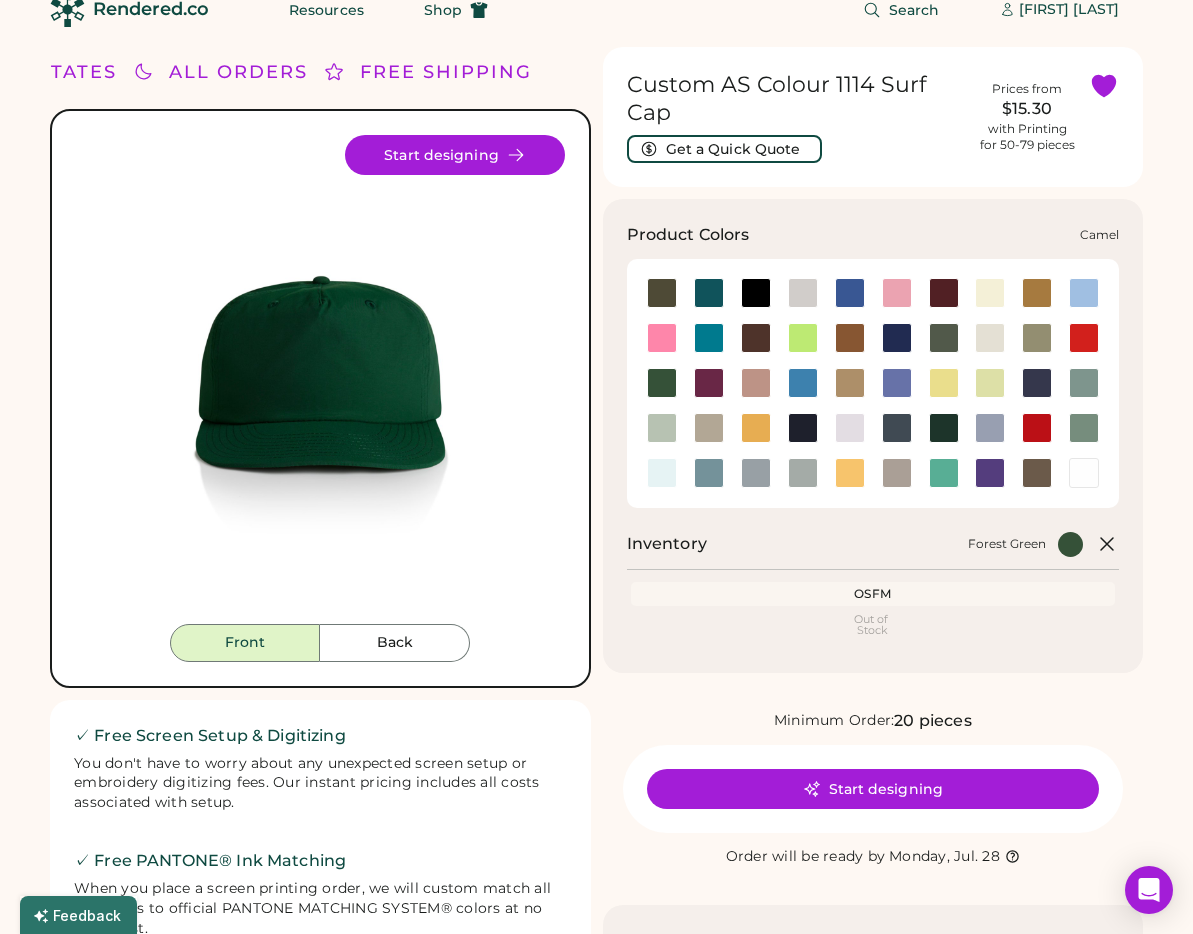 click at bounding box center [1037, 293] 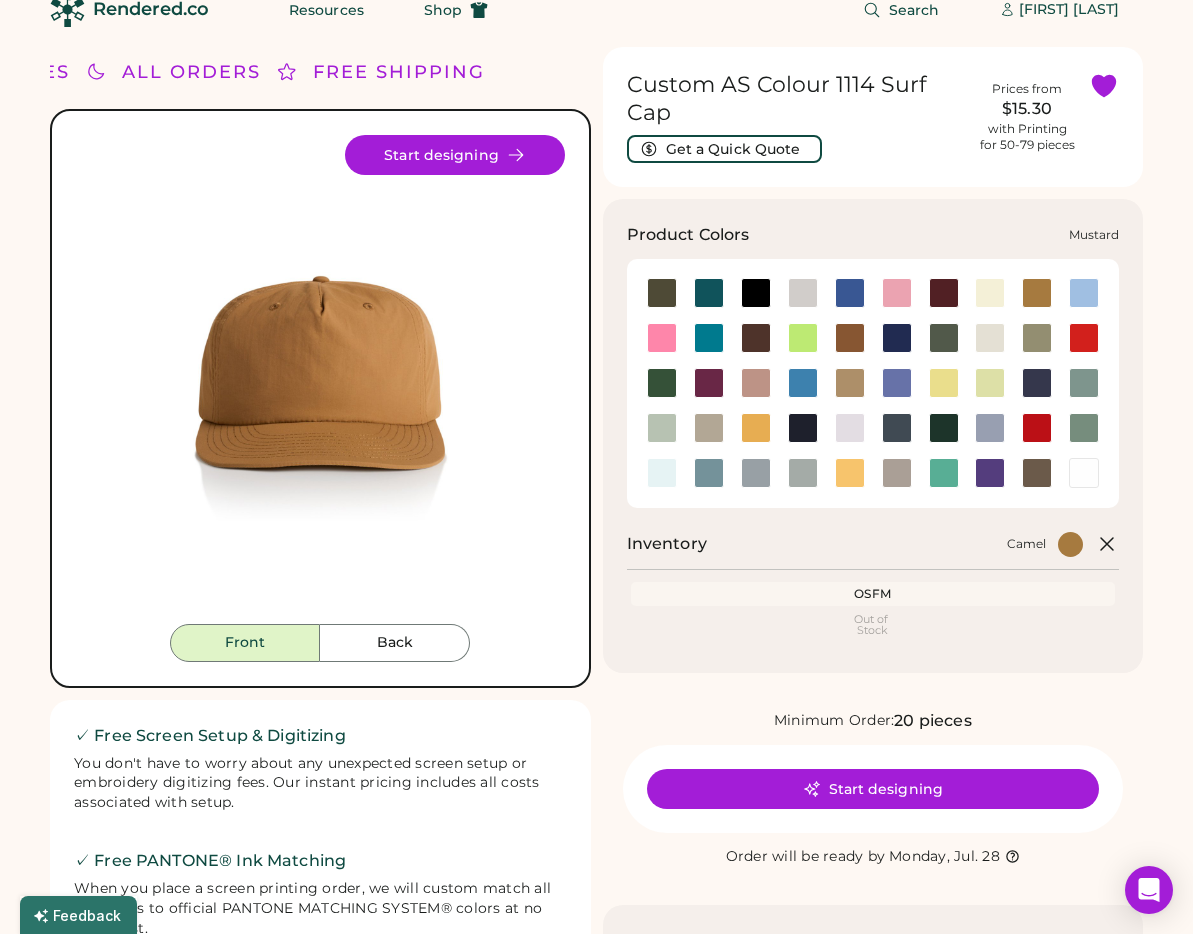 click at bounding box center (756, 428) 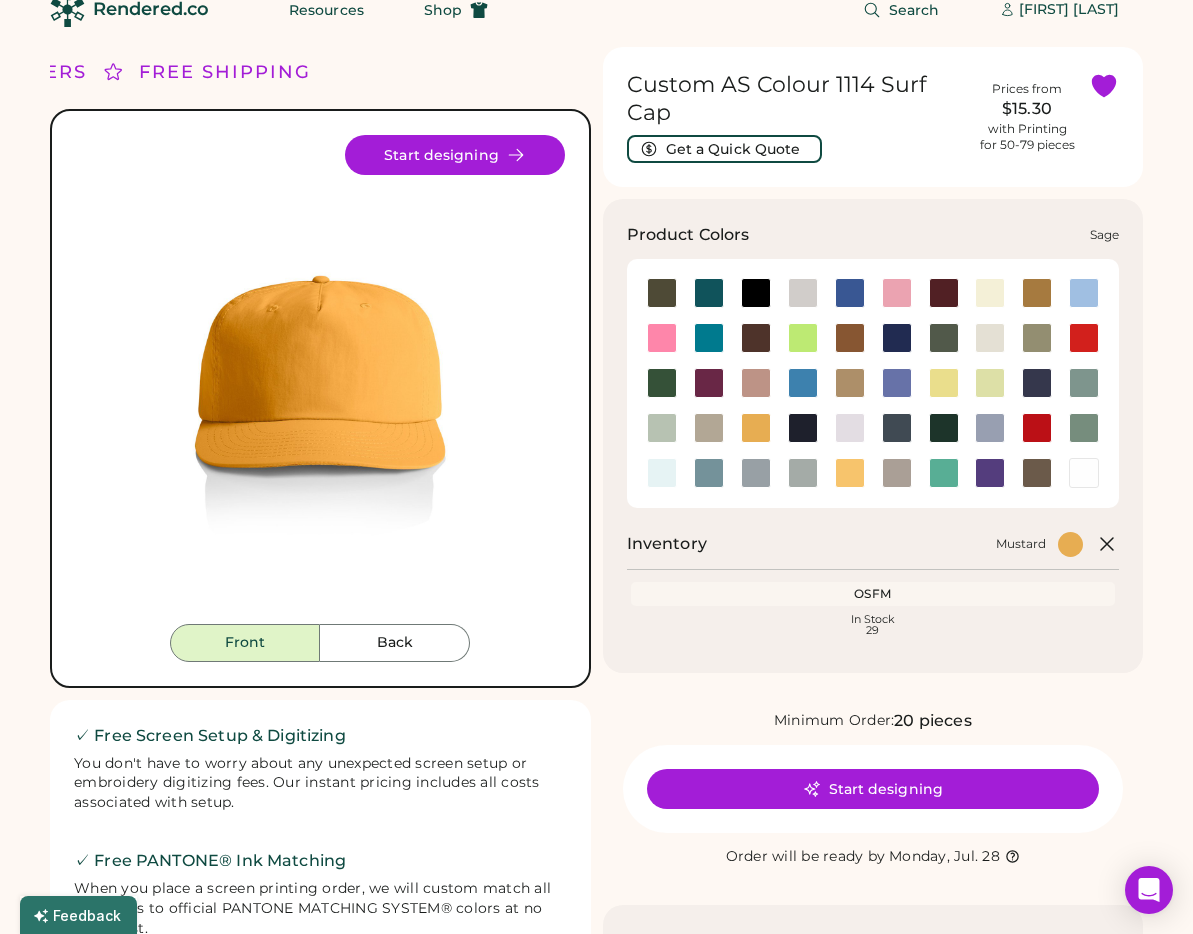 click at bounding box center (1084, 428) 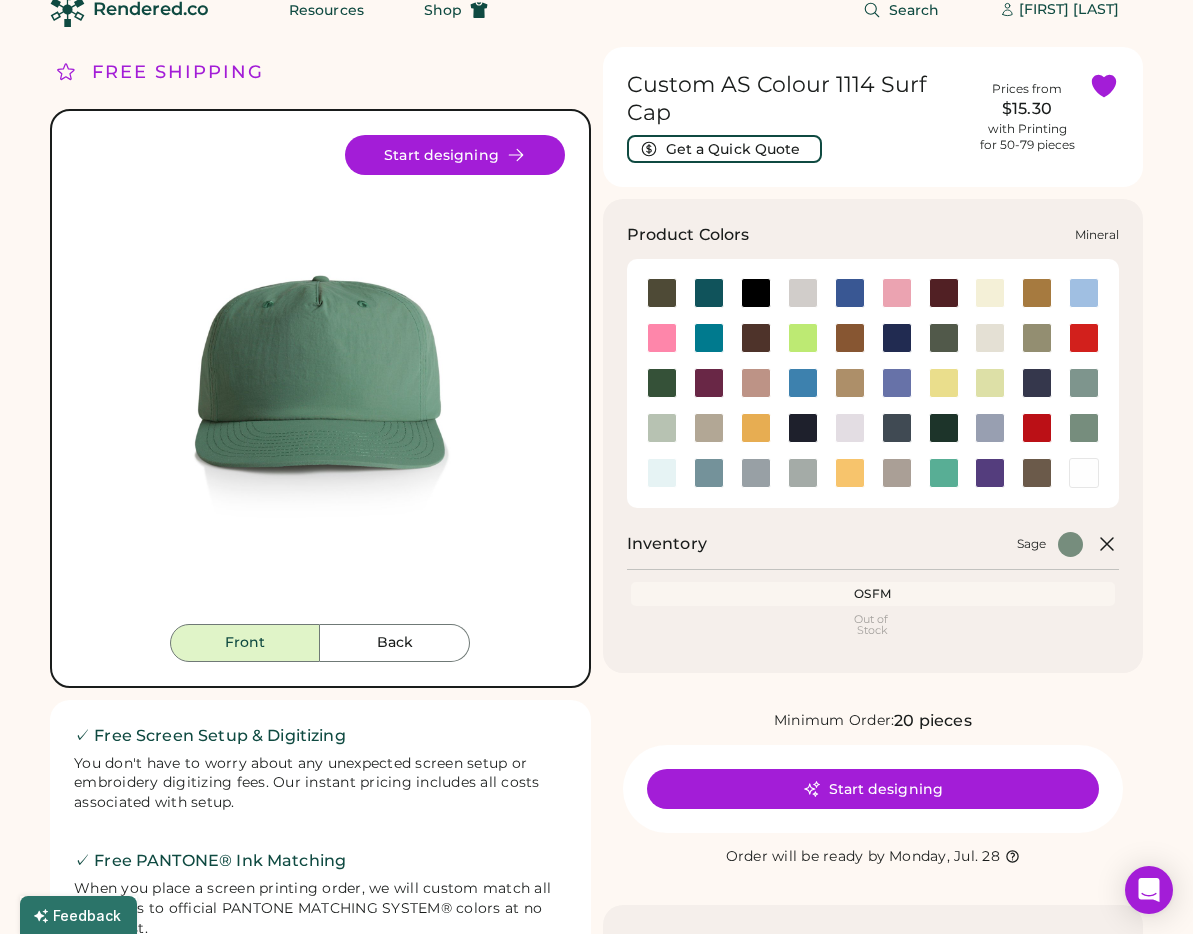 click at bounding box center [1084, 383] 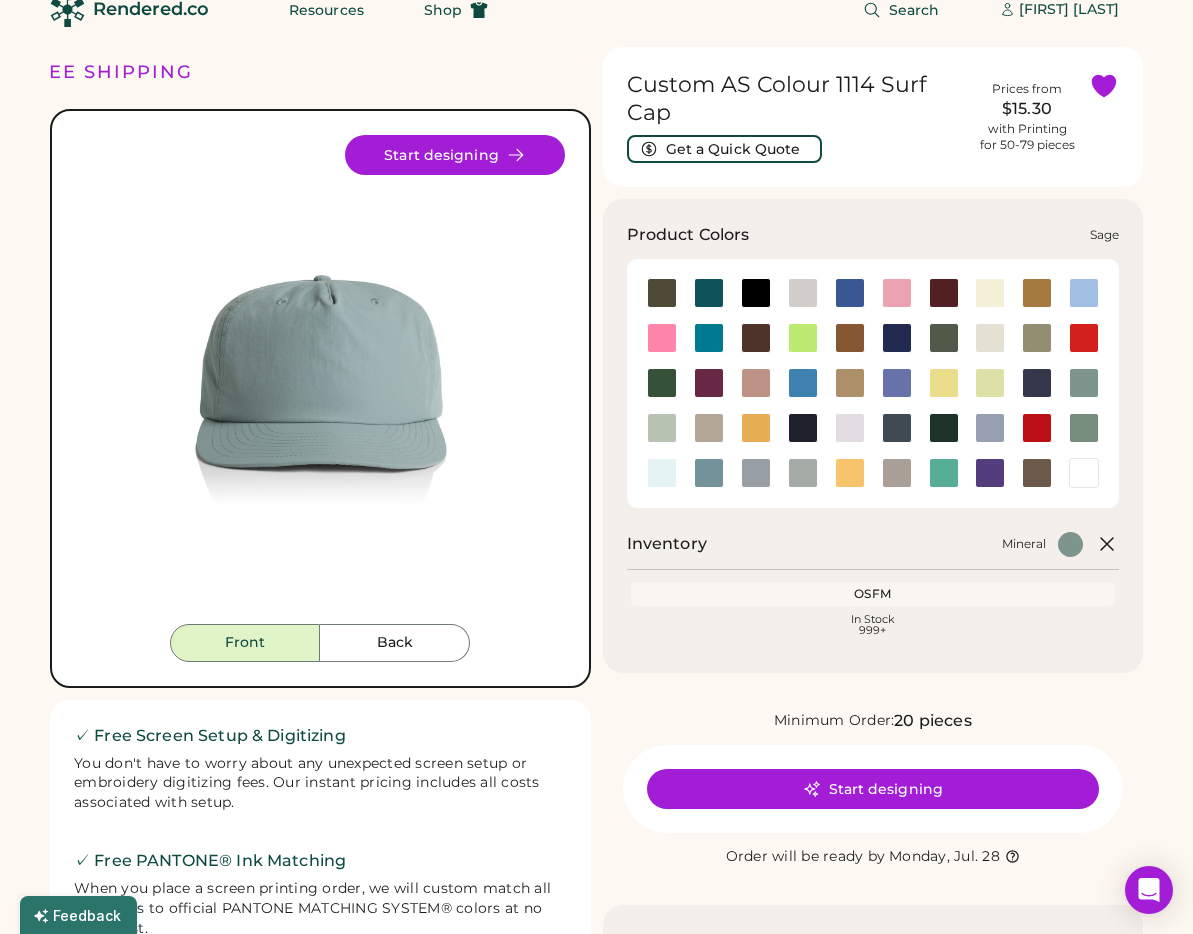 click at bounding box center [1084, 428] 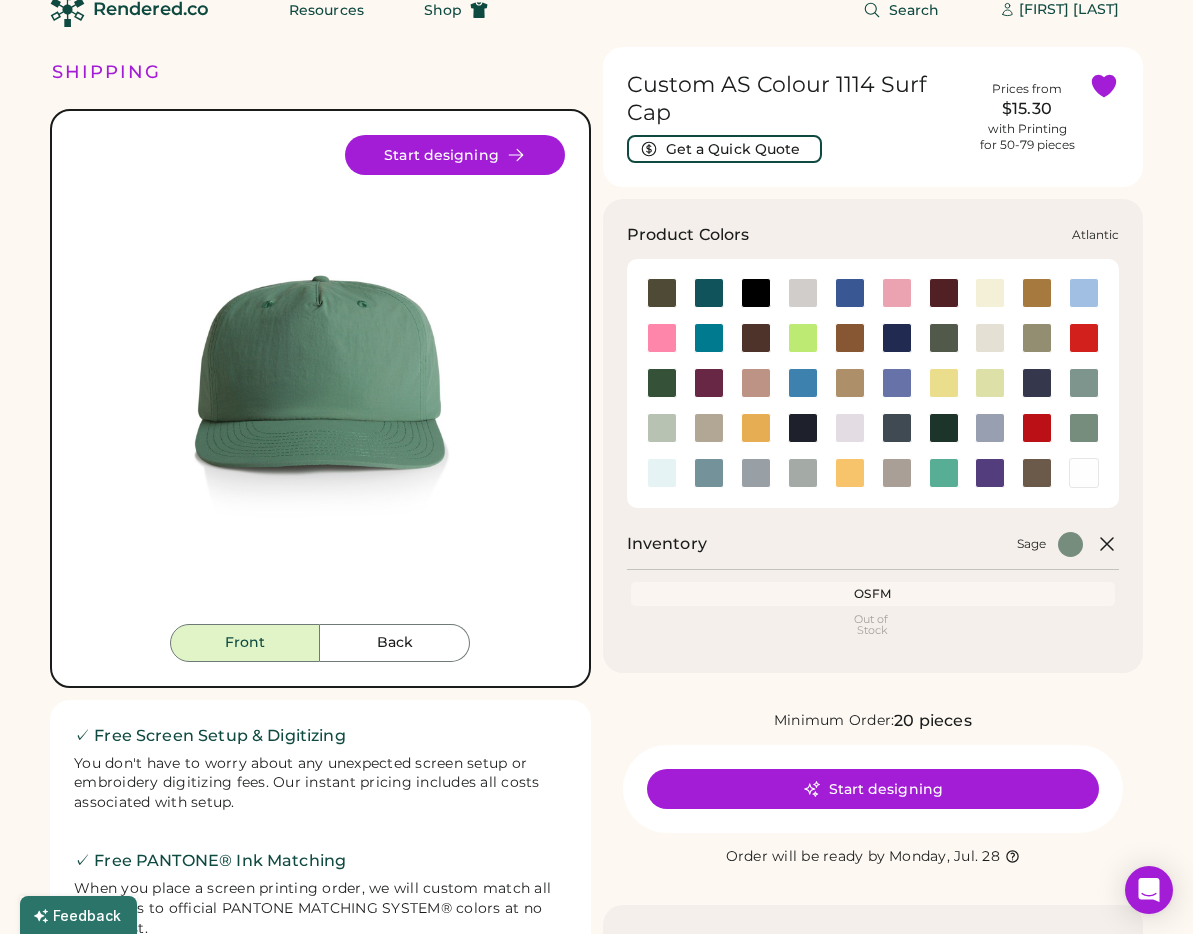 click at bounding box center (709, 293) 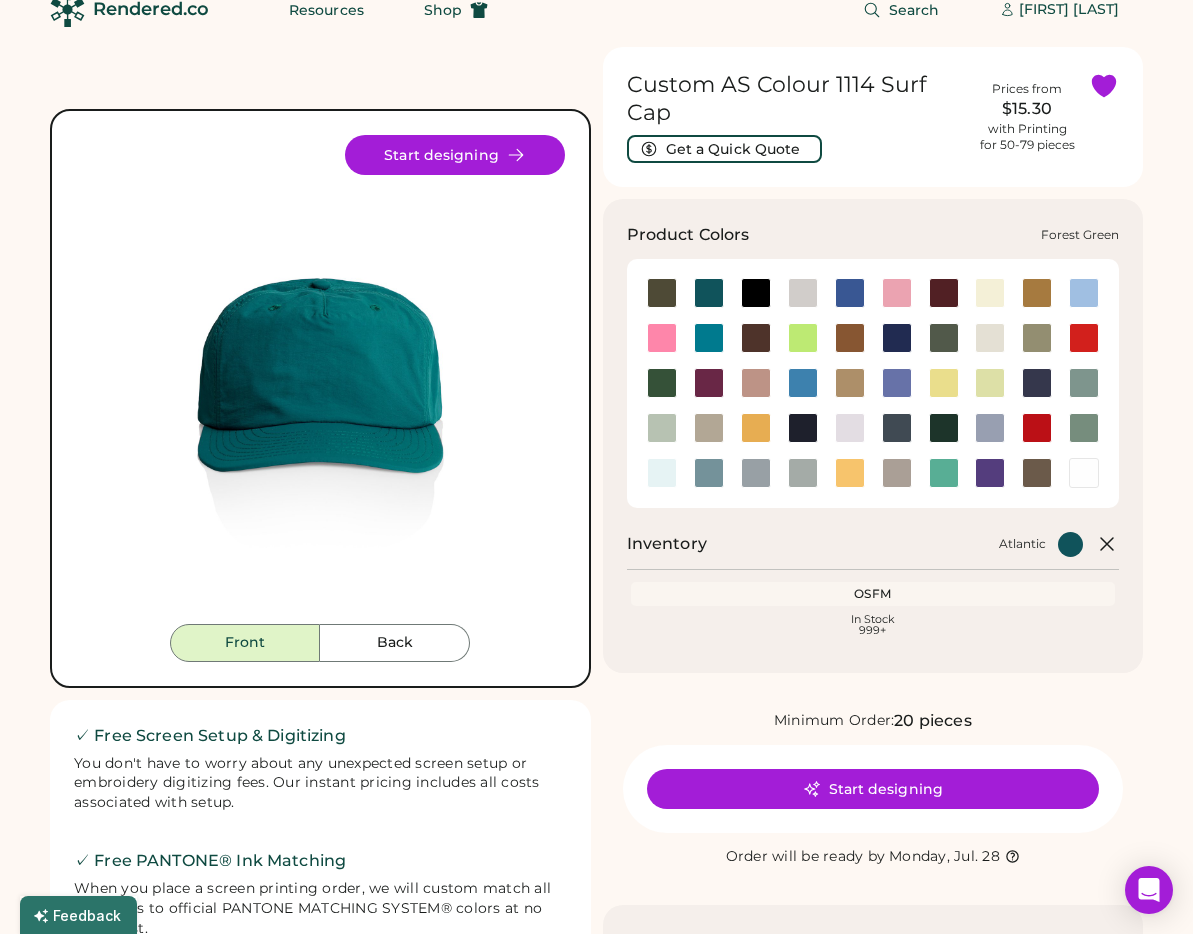 click at bounding box center (662, 383) 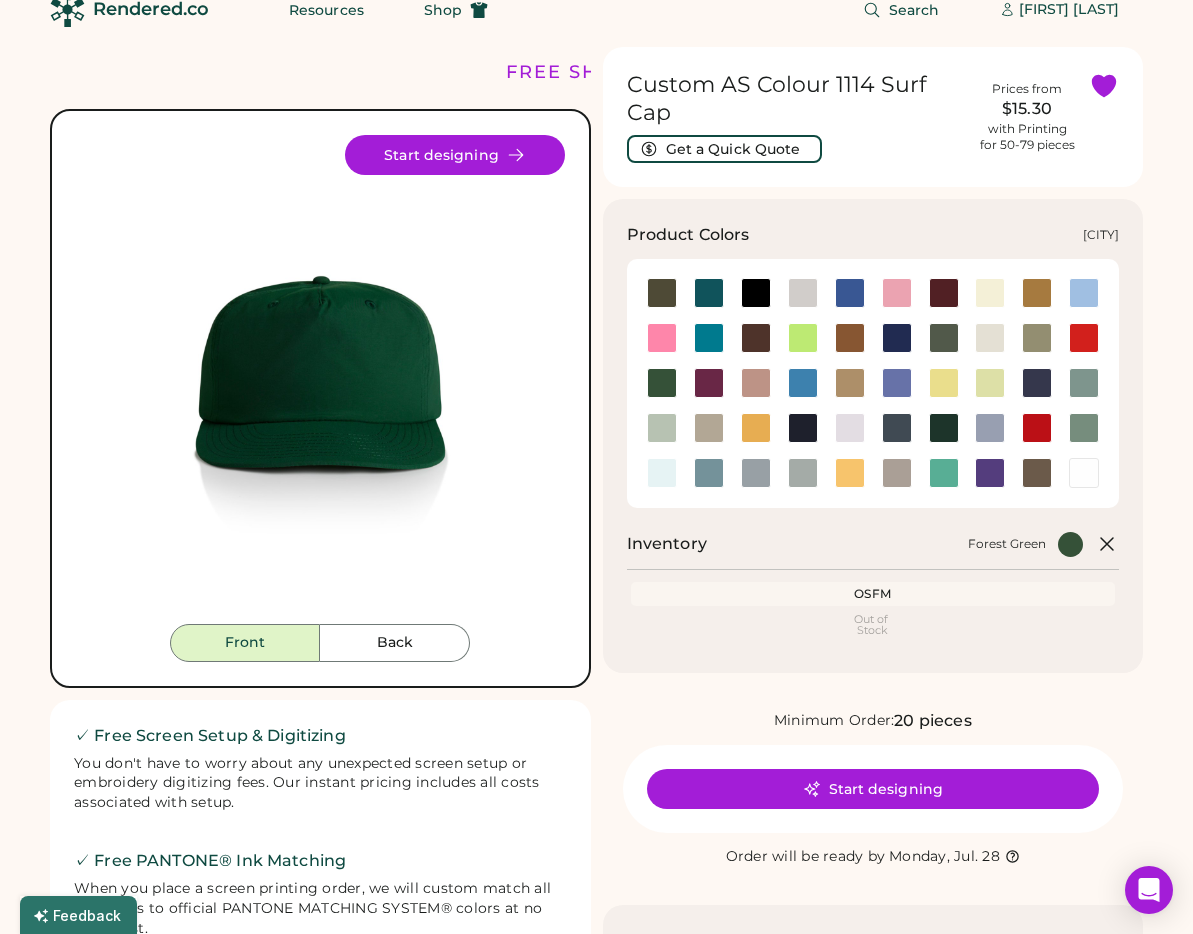 click at bounding box center (709, 338) 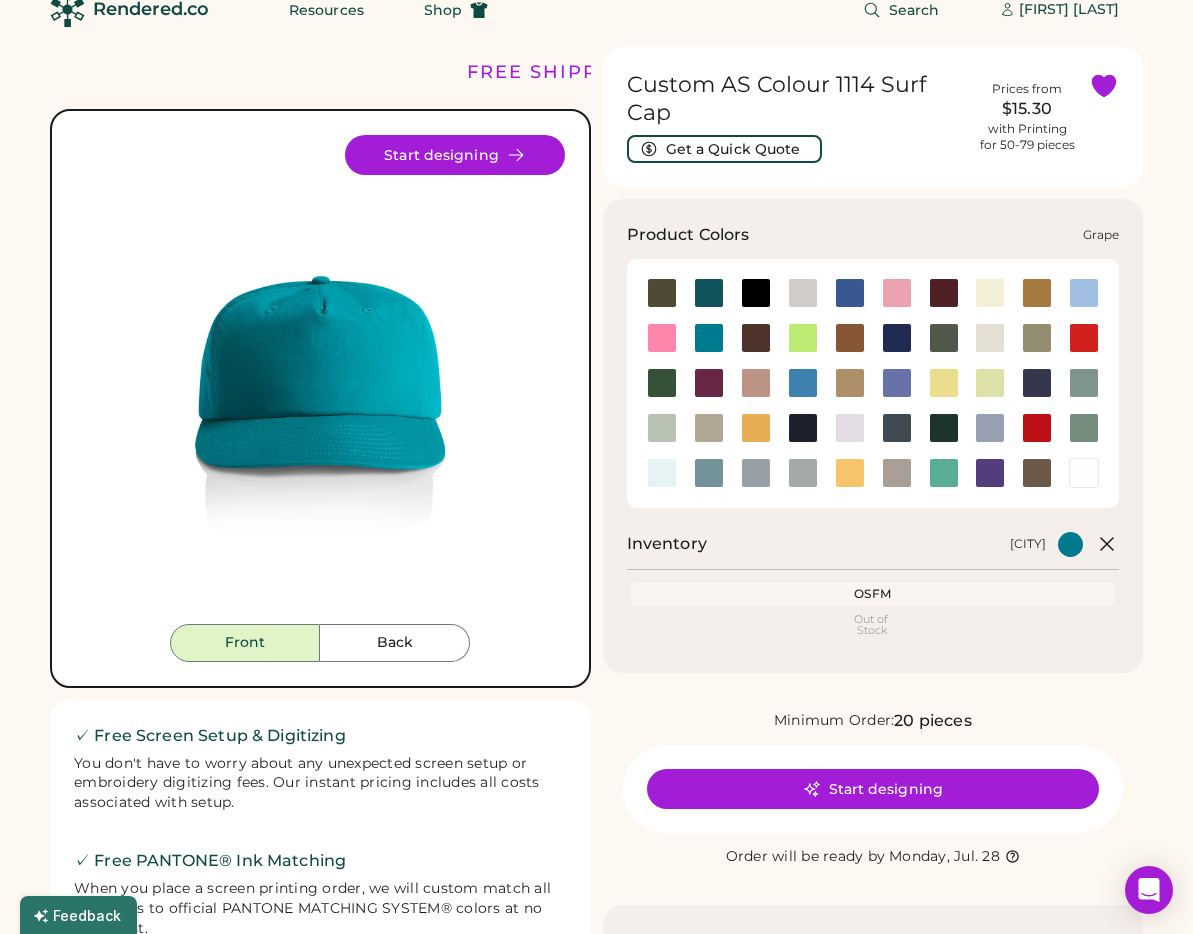 click at bounding box center [709, 383] 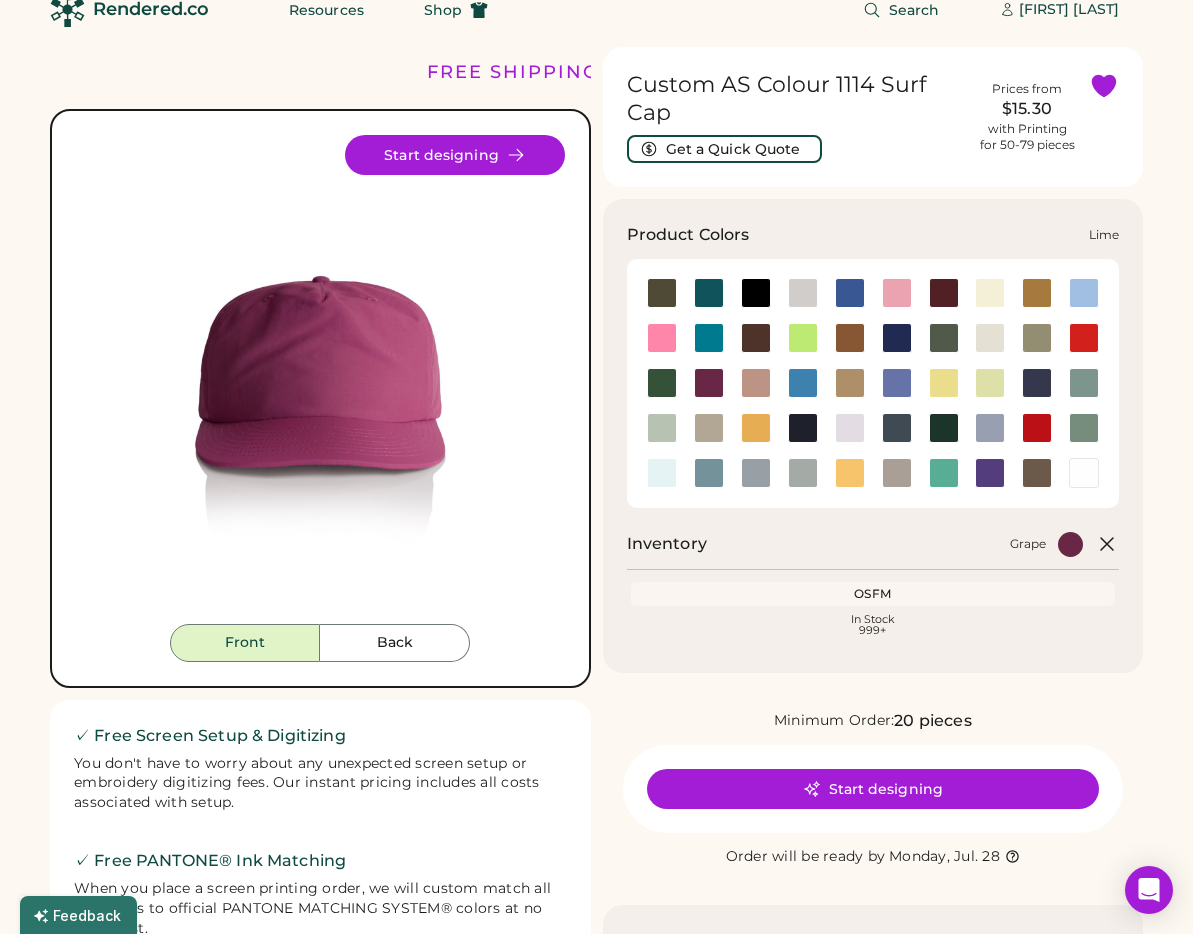 click at bounding box center [990, 383] 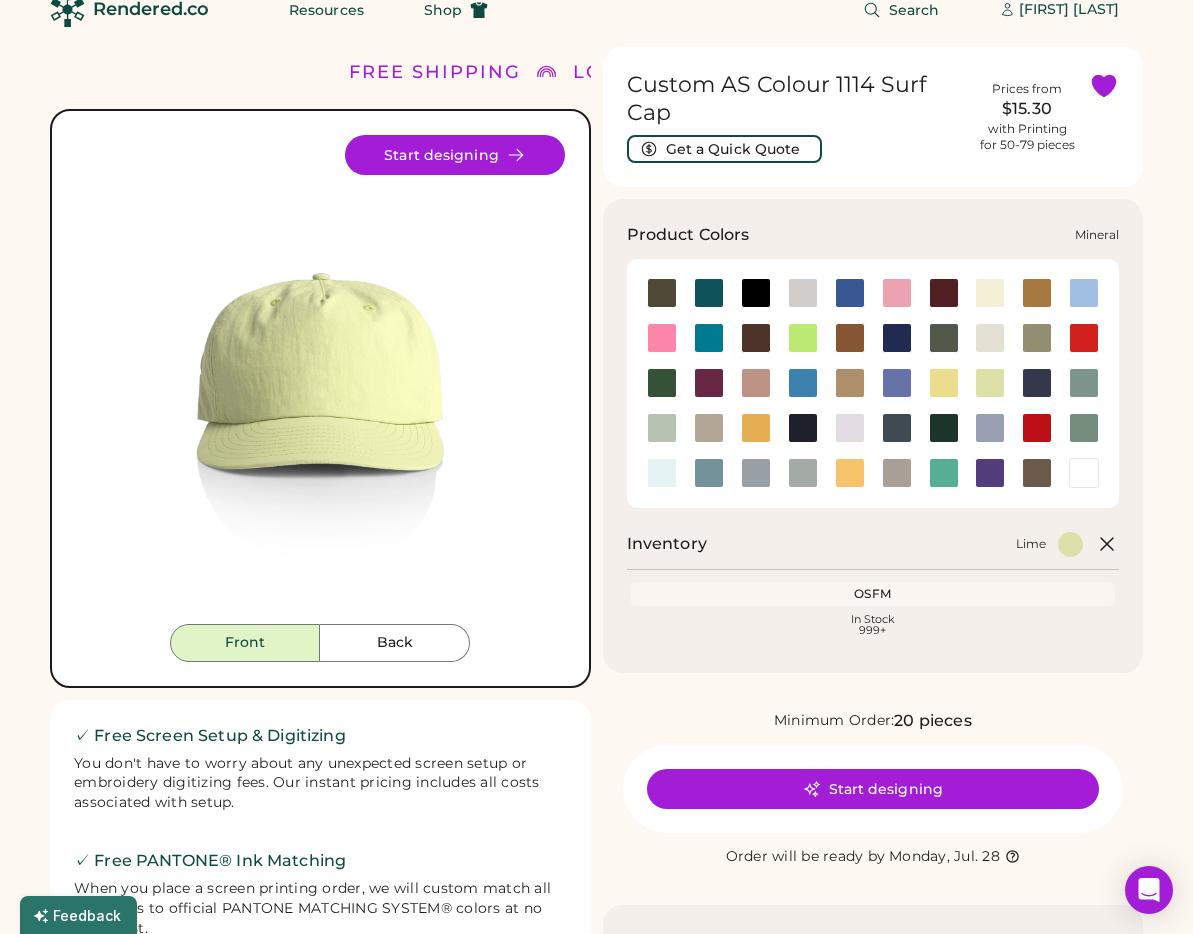 click at bounding box center (1084, 383) 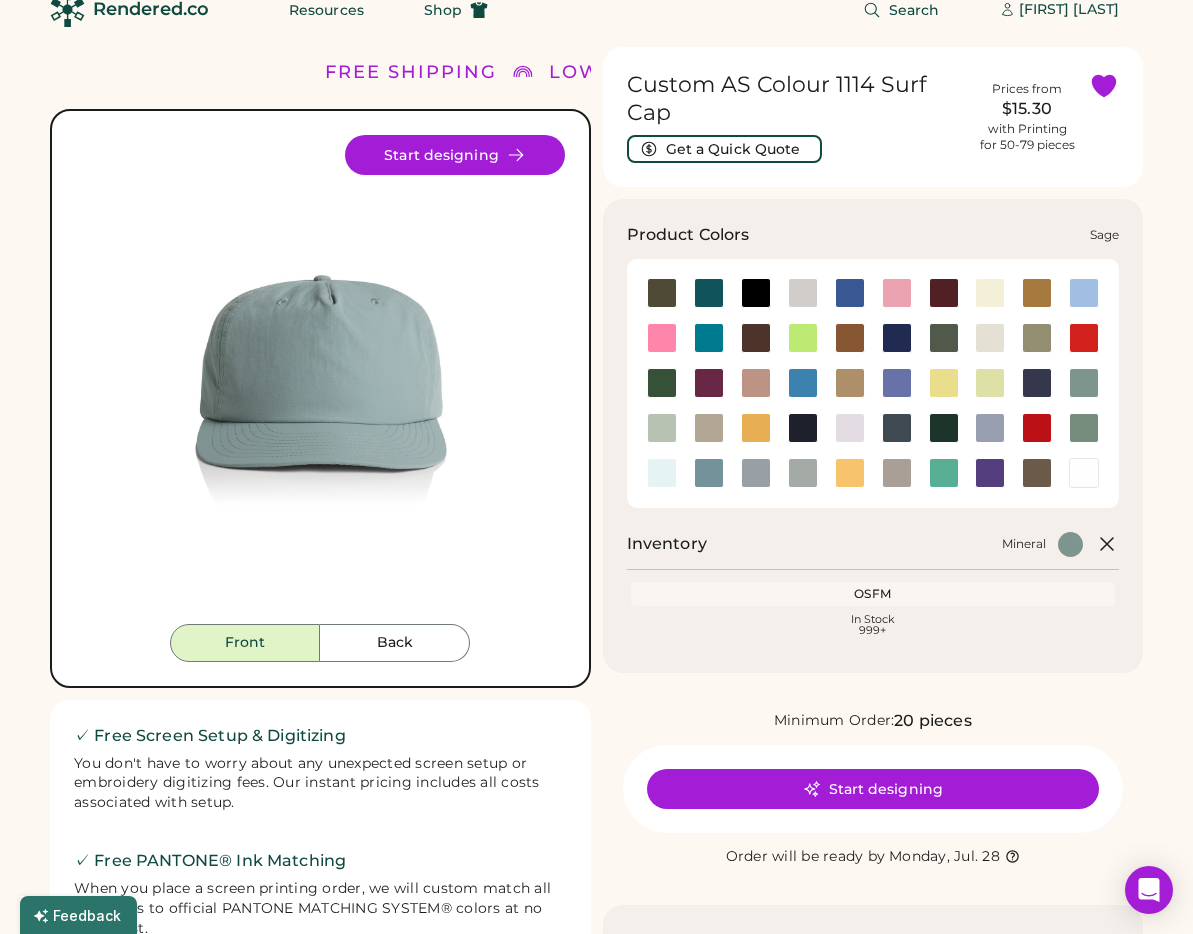 click at bounding box center [1084, 428] 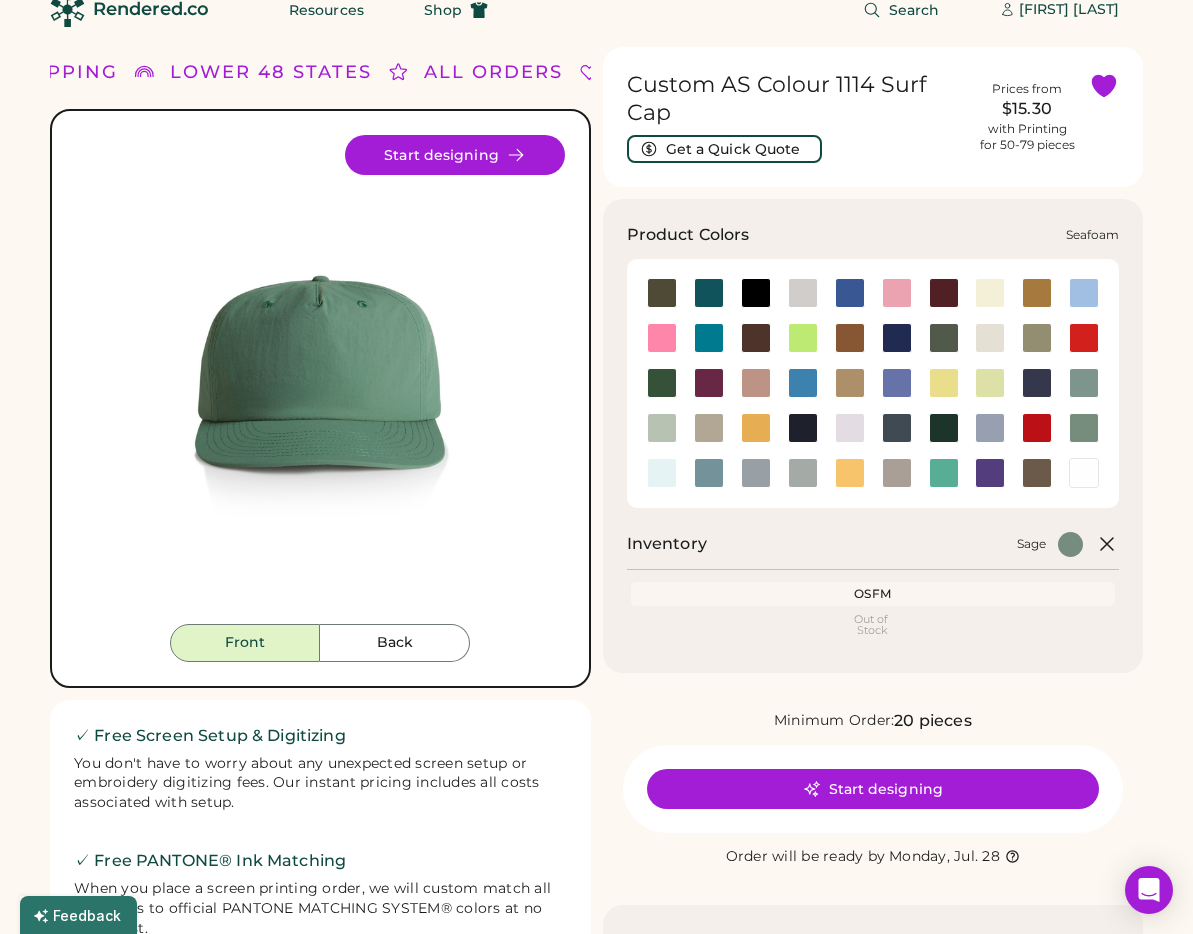click at bounding box center (662, 473) 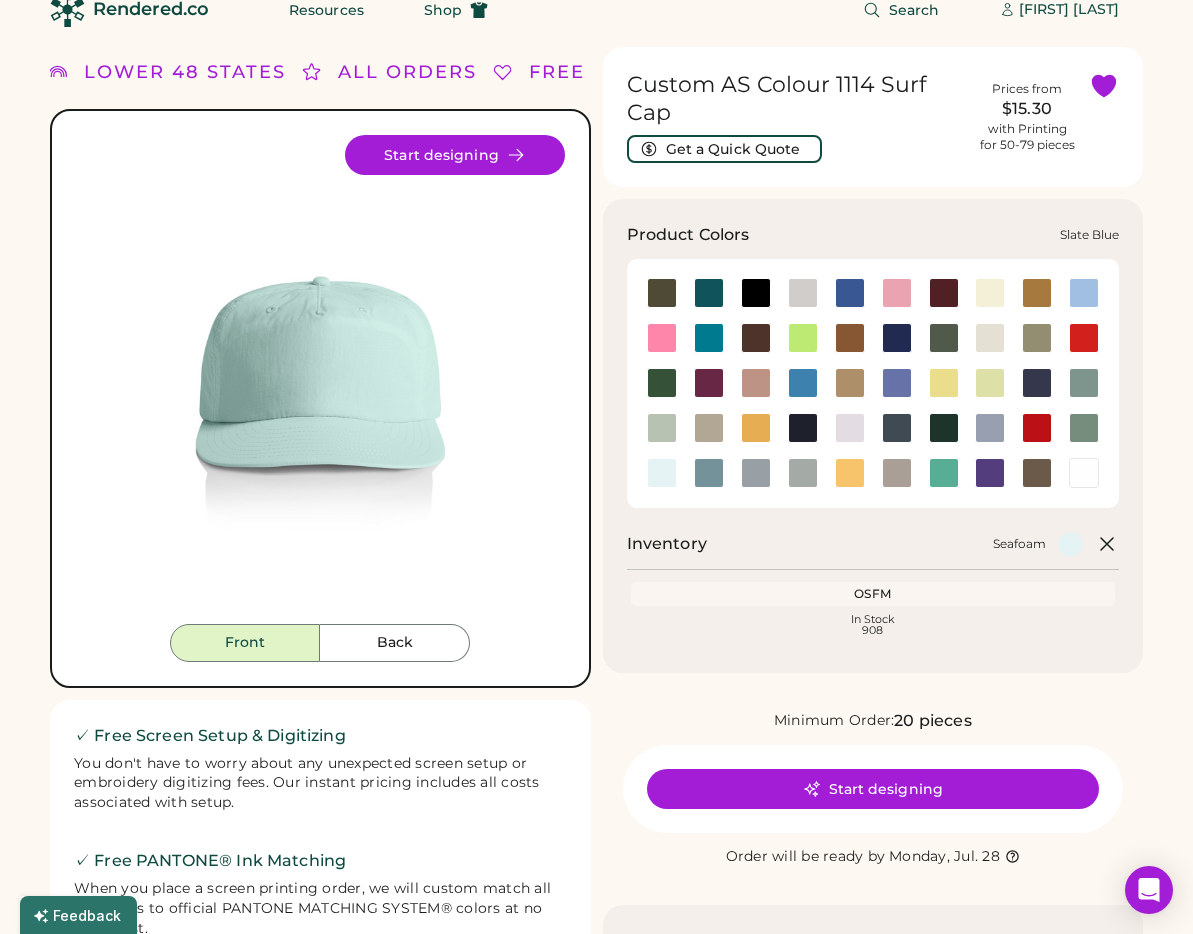 click at bounding box center [709, 473] 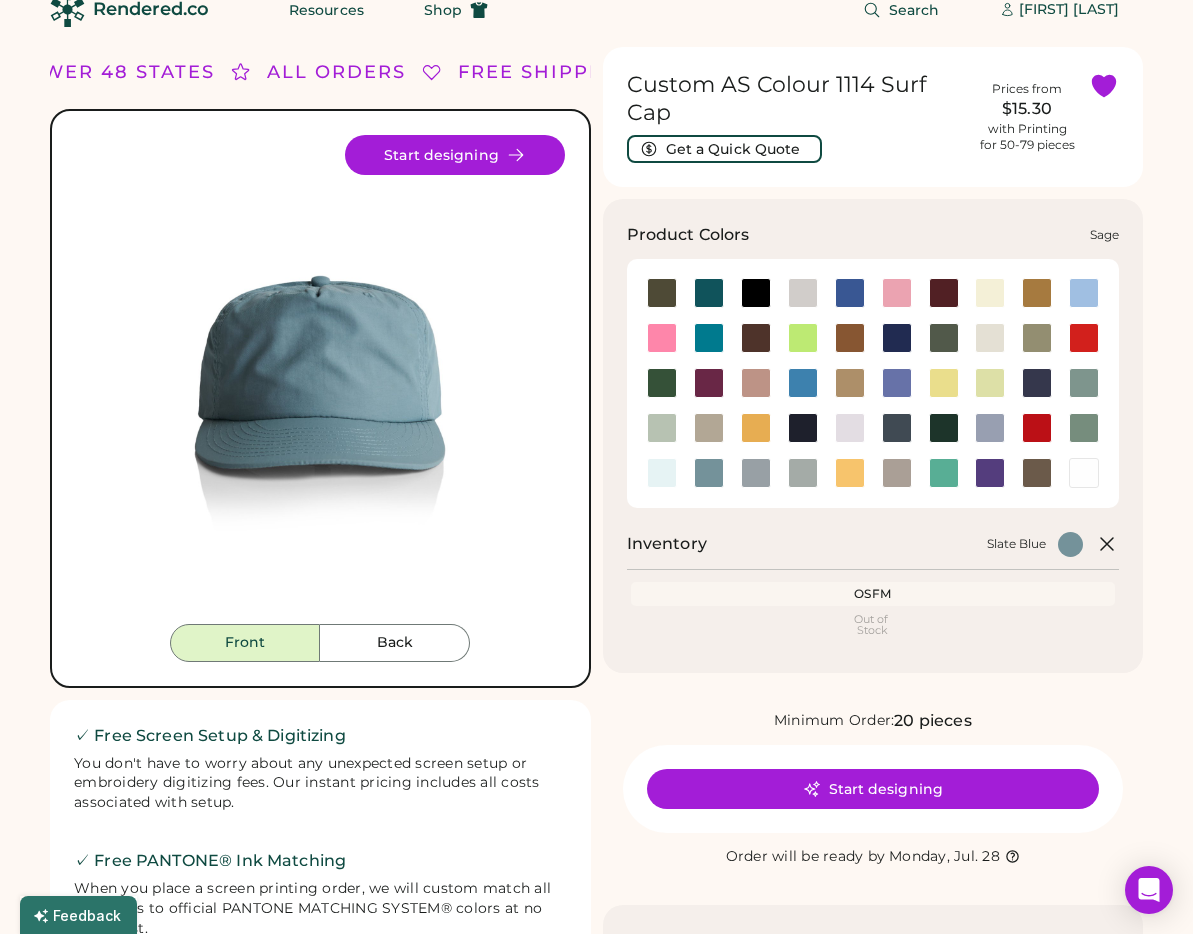 click at bounding box center [1084, 428] 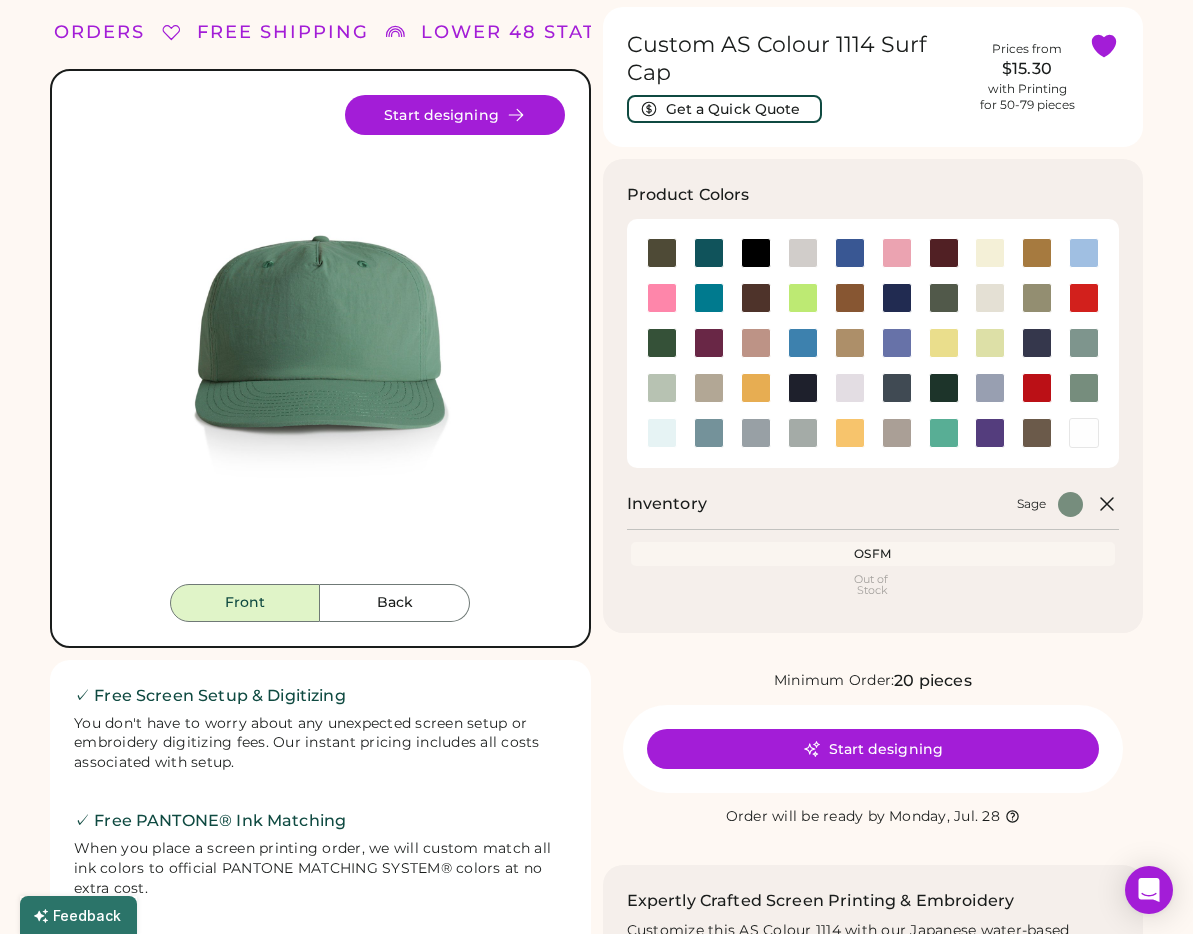 scroll, scrollTop: 0, scrollLeft: 0, axis: both 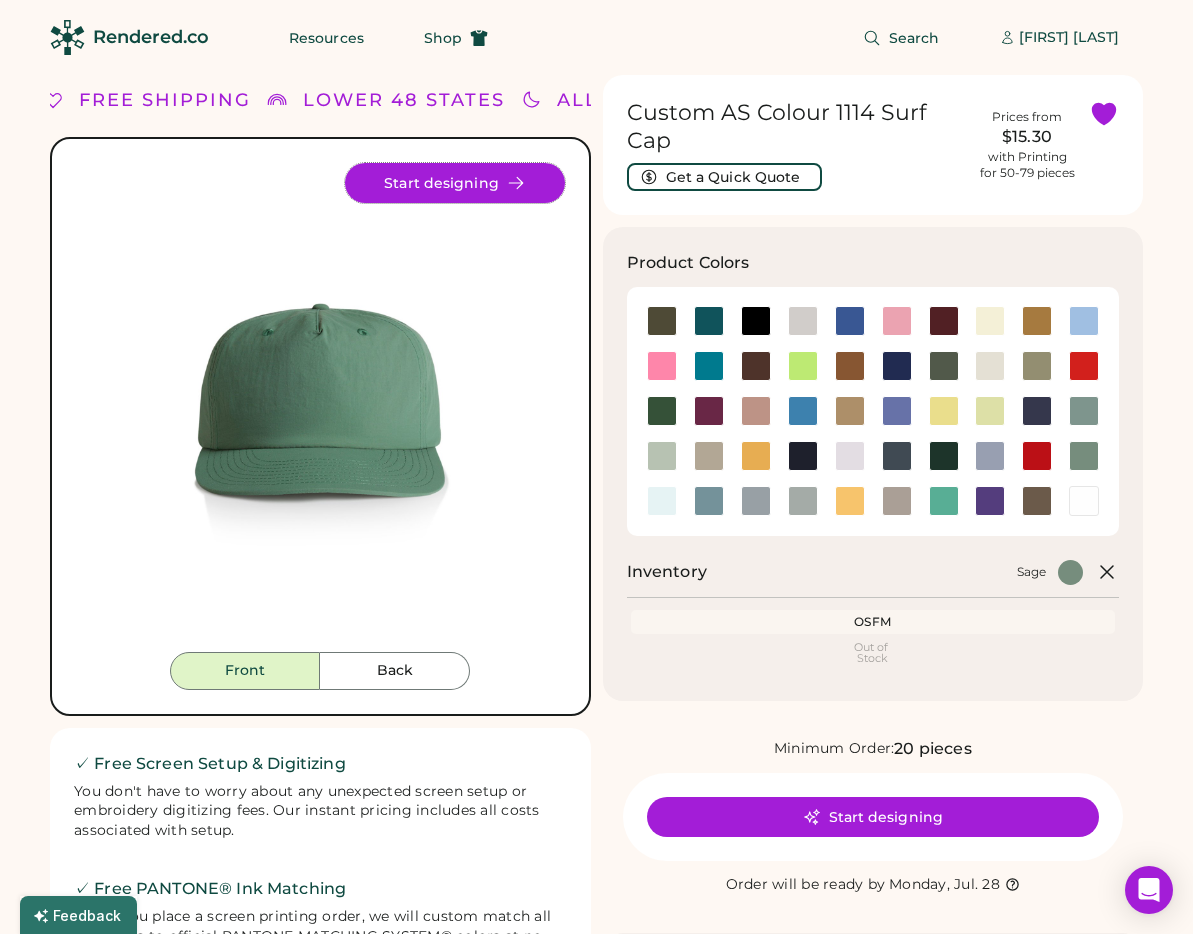 click on "Start designing" at bounding box center (455, 183) 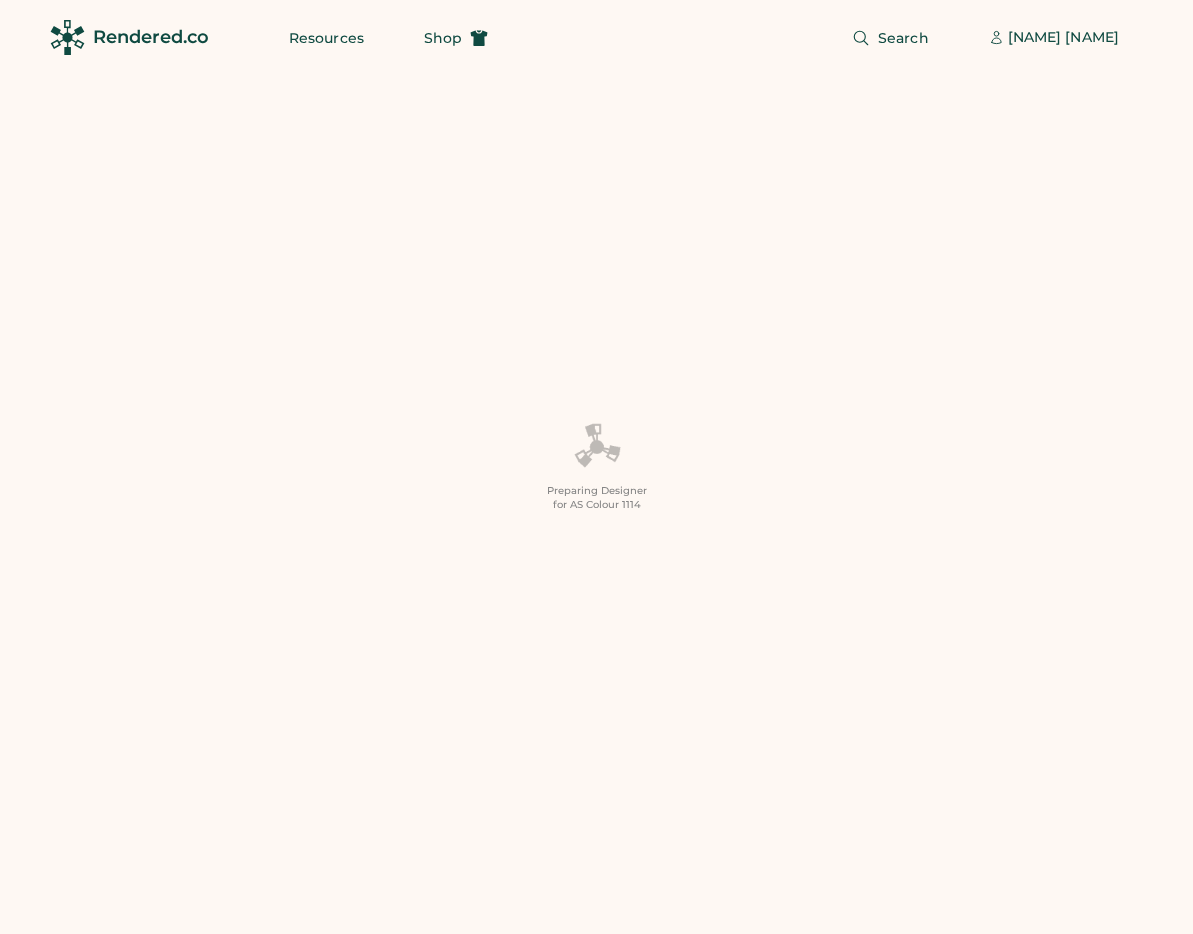 scroll, scrollTop: 0, scrollLeft: 0, axis: both 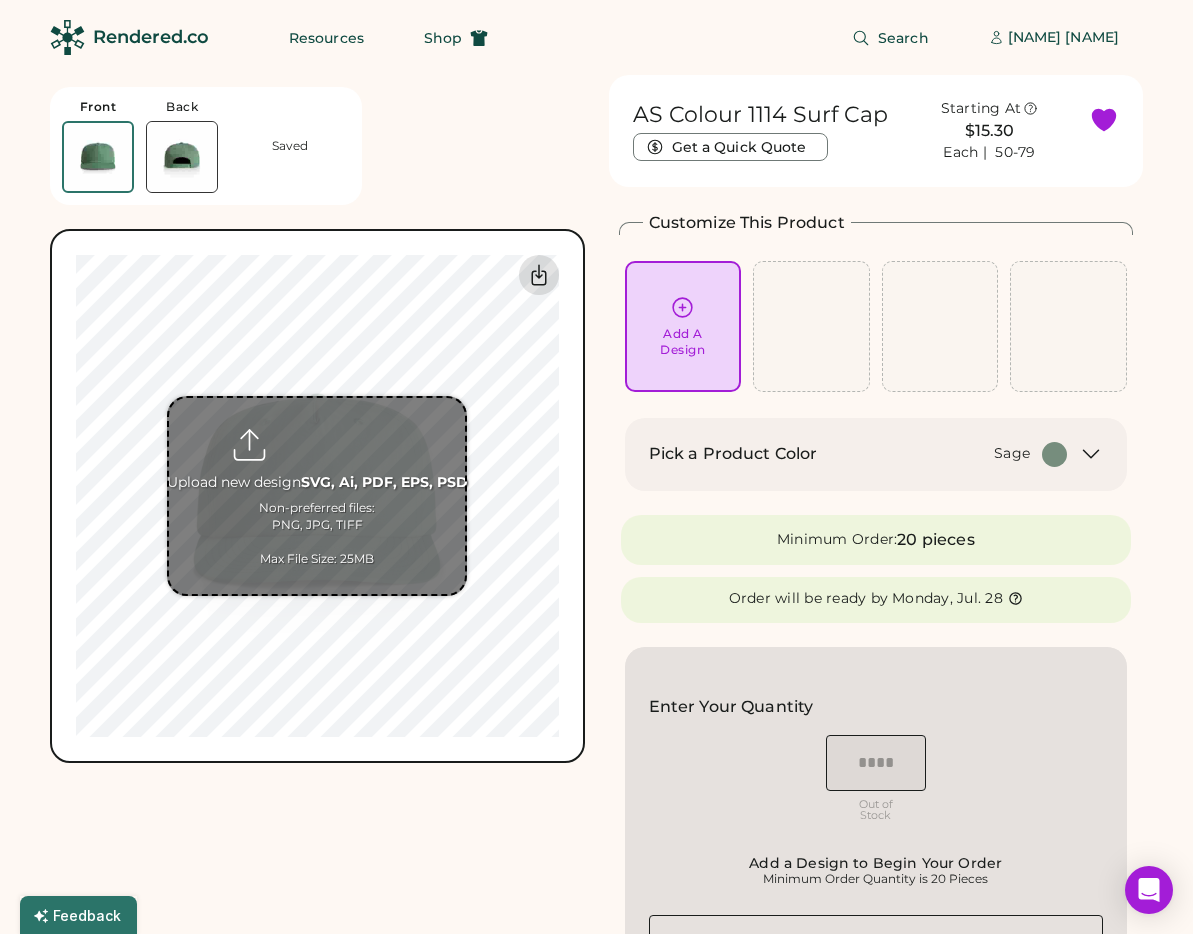 click at bounding box center (539, 275) 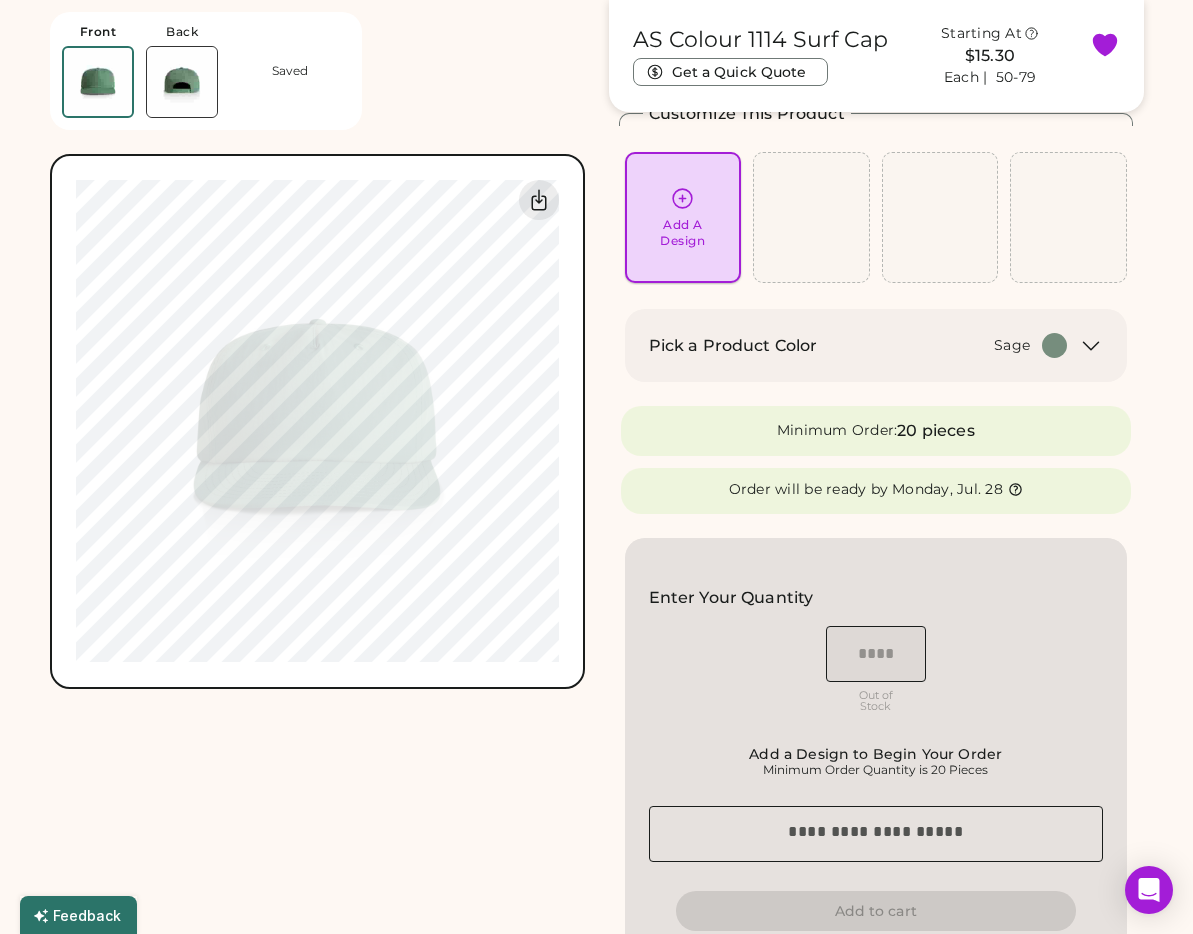 scroll, scrollTop: 122, scrollLeft: 0, axis: vertical 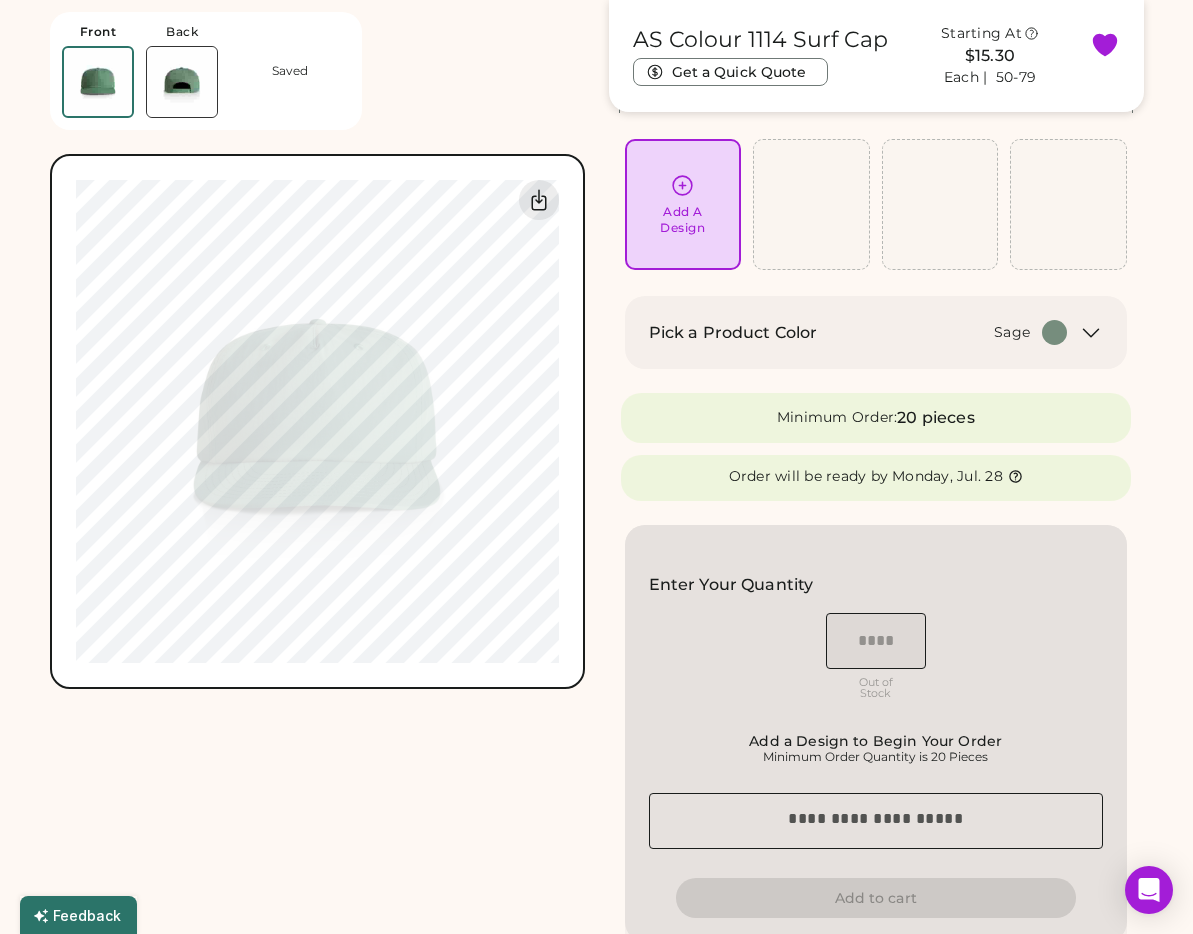 click on "AS Colour 1114 Surf Cap    Get a Quick Quote Starting At    $15.30 Each |  50-79    Customize This Product    Add A
Design Pick a Product Color Sage    Minimum Order:  20 pieces Order will be ready by Monday, Jul. 28     Enter Your Quantity OSFM Out of
Stock Add a Design to Begin Your Order Minimum Order Quantity is 20 Pieces Special instructions Add to cart This price includes: ✓ 1 Color Front Screen Print    How does pricing work? Quantity Price each 20-29 $19.40 30-49 $17.00 50-79 $15.30 80-99 $14.40 100-149 $13.65 150-299 $13.40       View more price breaks" at bounding box center [876, 719] 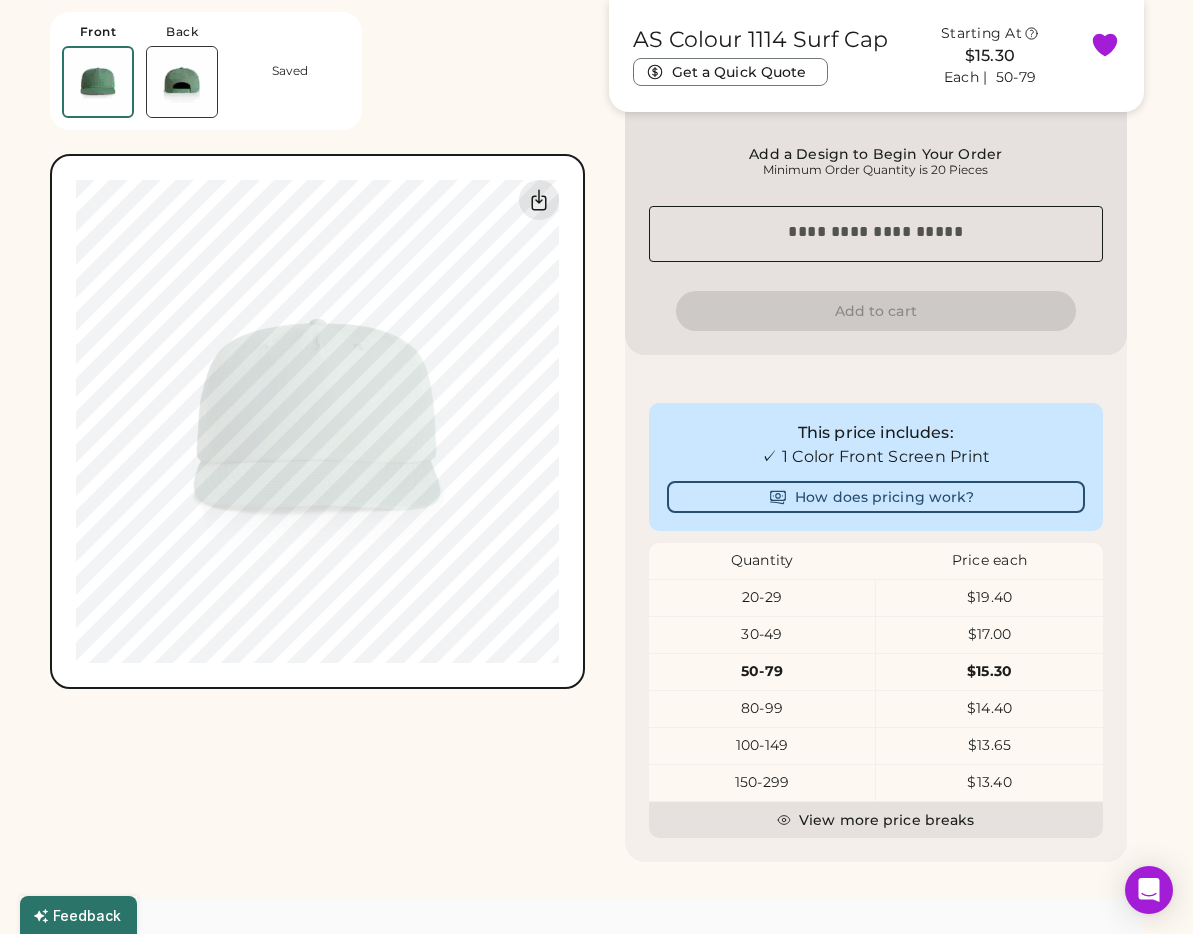 scroll, scrollTop: 714, scrollLeft: 0, axis: vertical 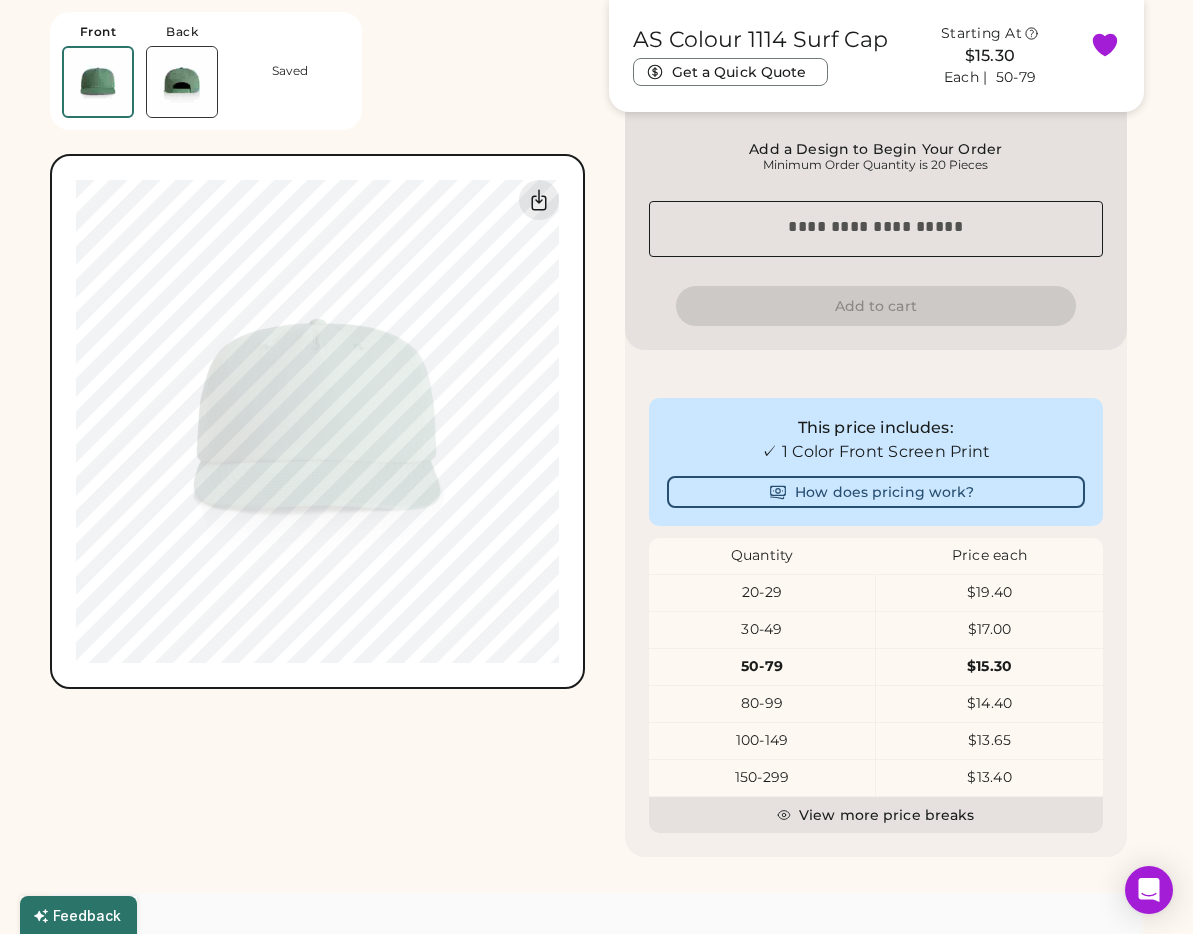 click on "30-49" at bounding box center (762, 630) 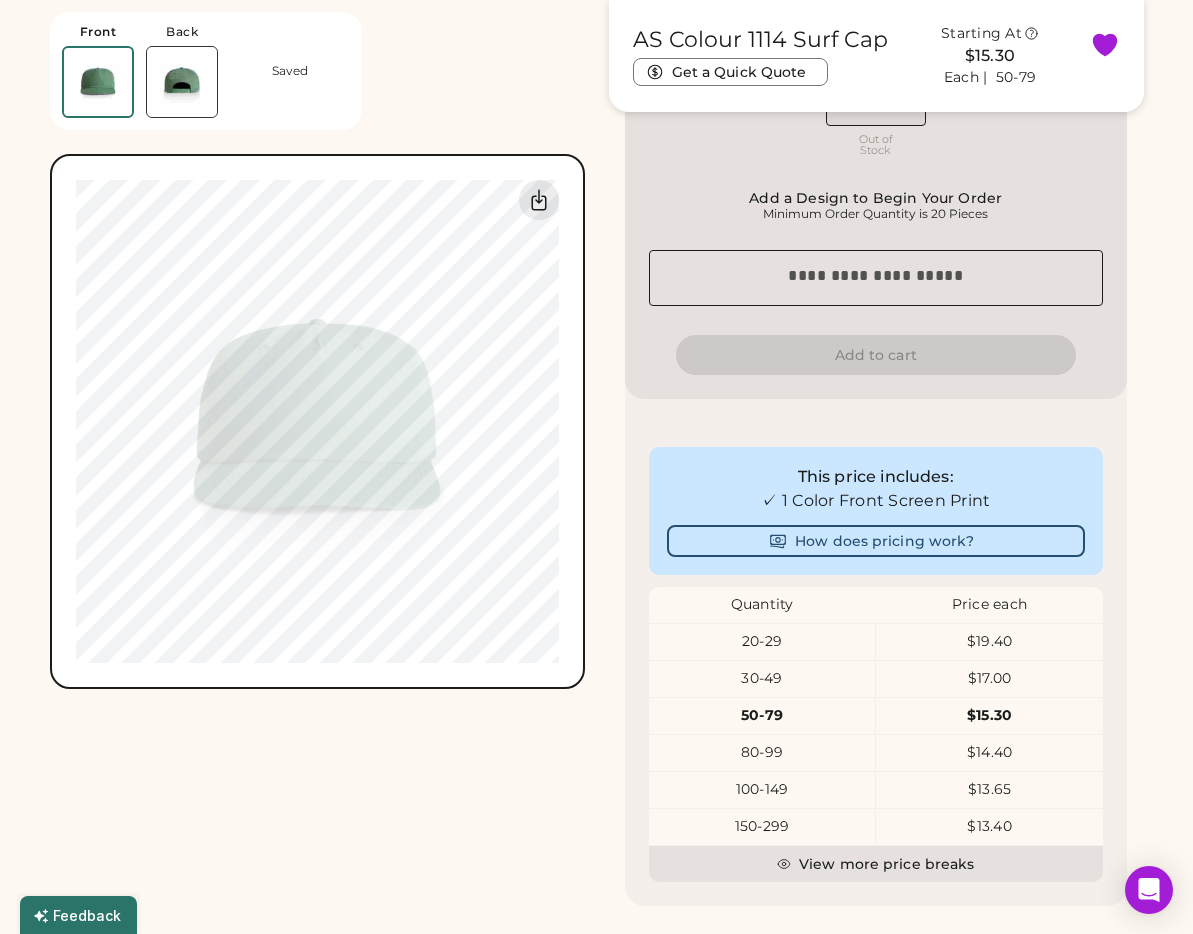 scroll, scrollTop: 670, scrollLeft: 0, axis: vertical 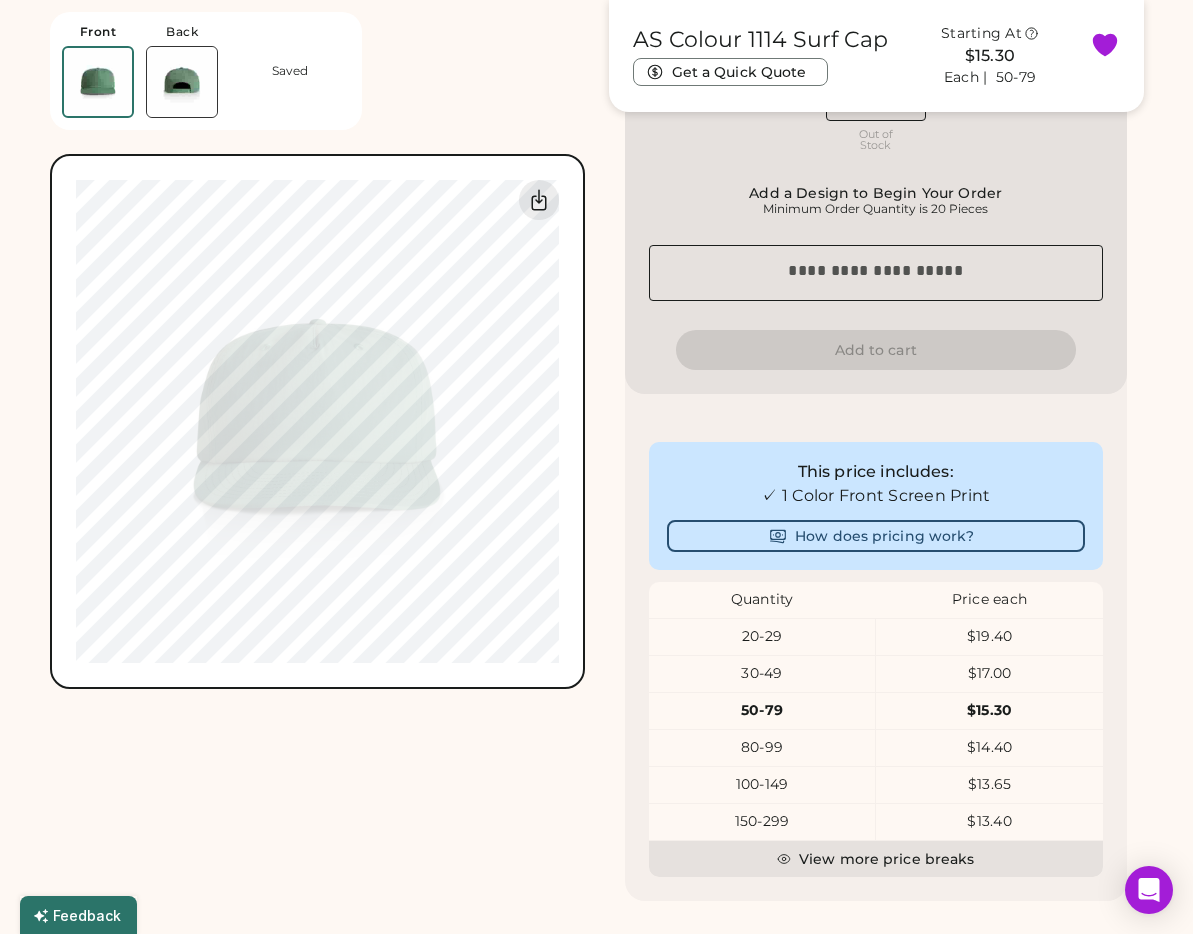 click on "✓ 1 Color Front Screen Print" at bounding box center (876, 496) 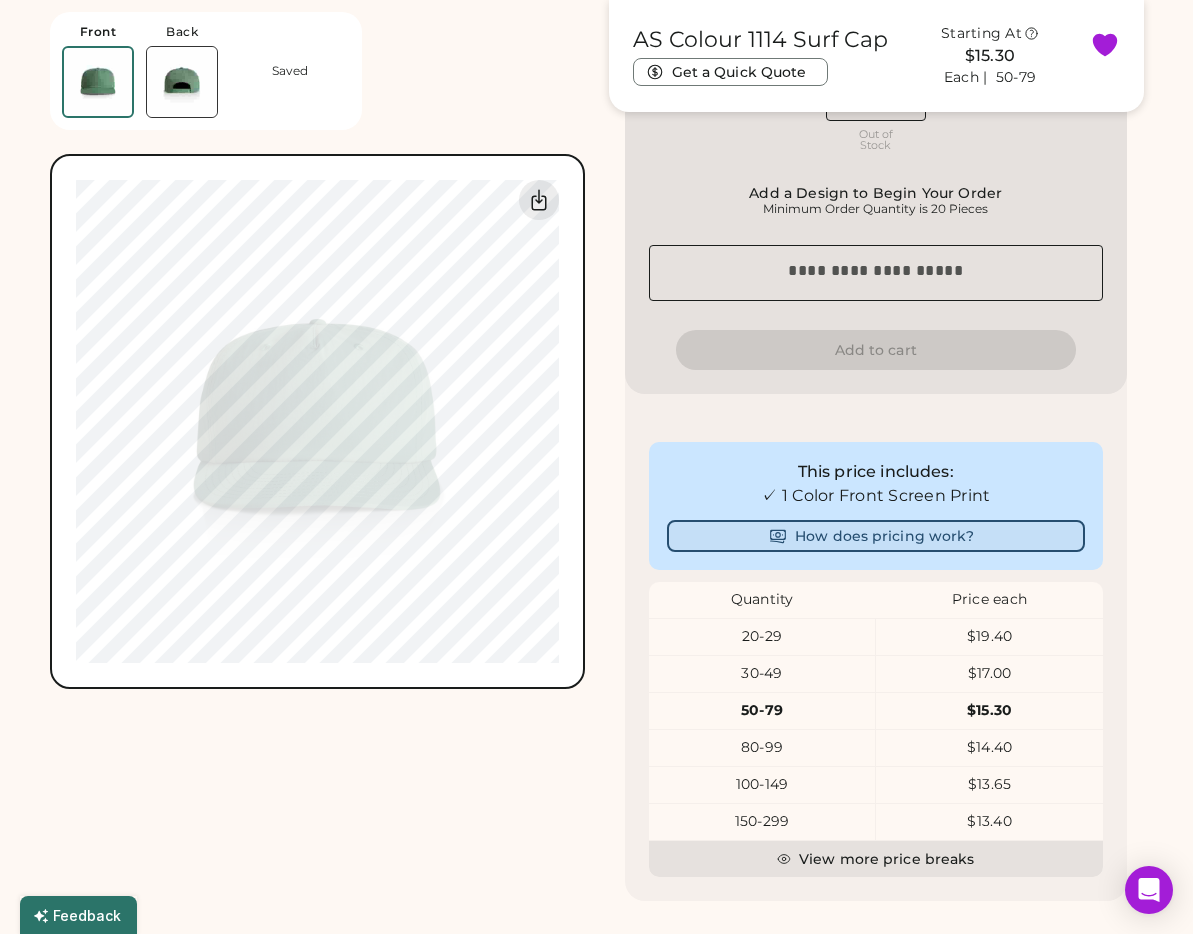 click on "How does pricing work?" at bounding box center [876, 536] 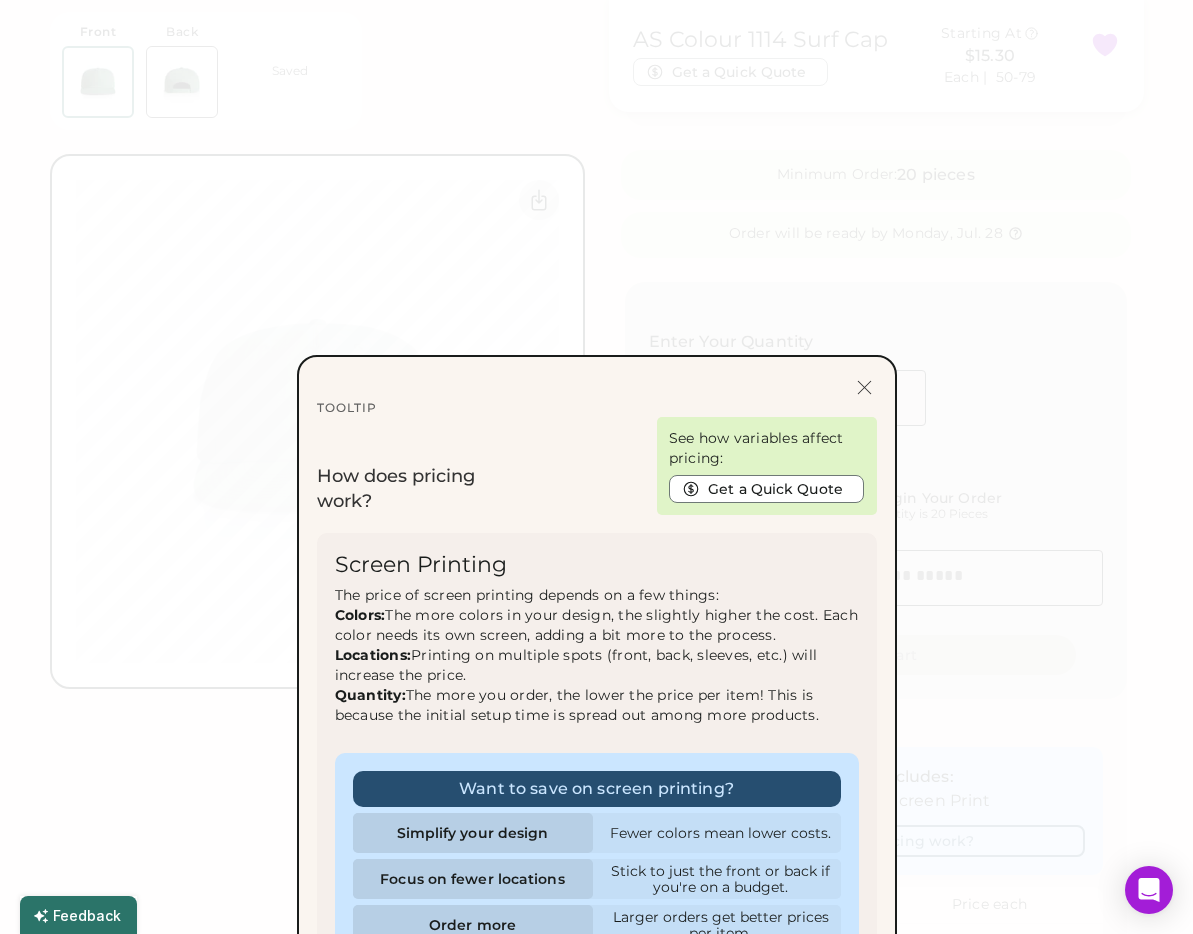 scroll, scrollTop: 364, scrollLeft: 0, axis: vertical 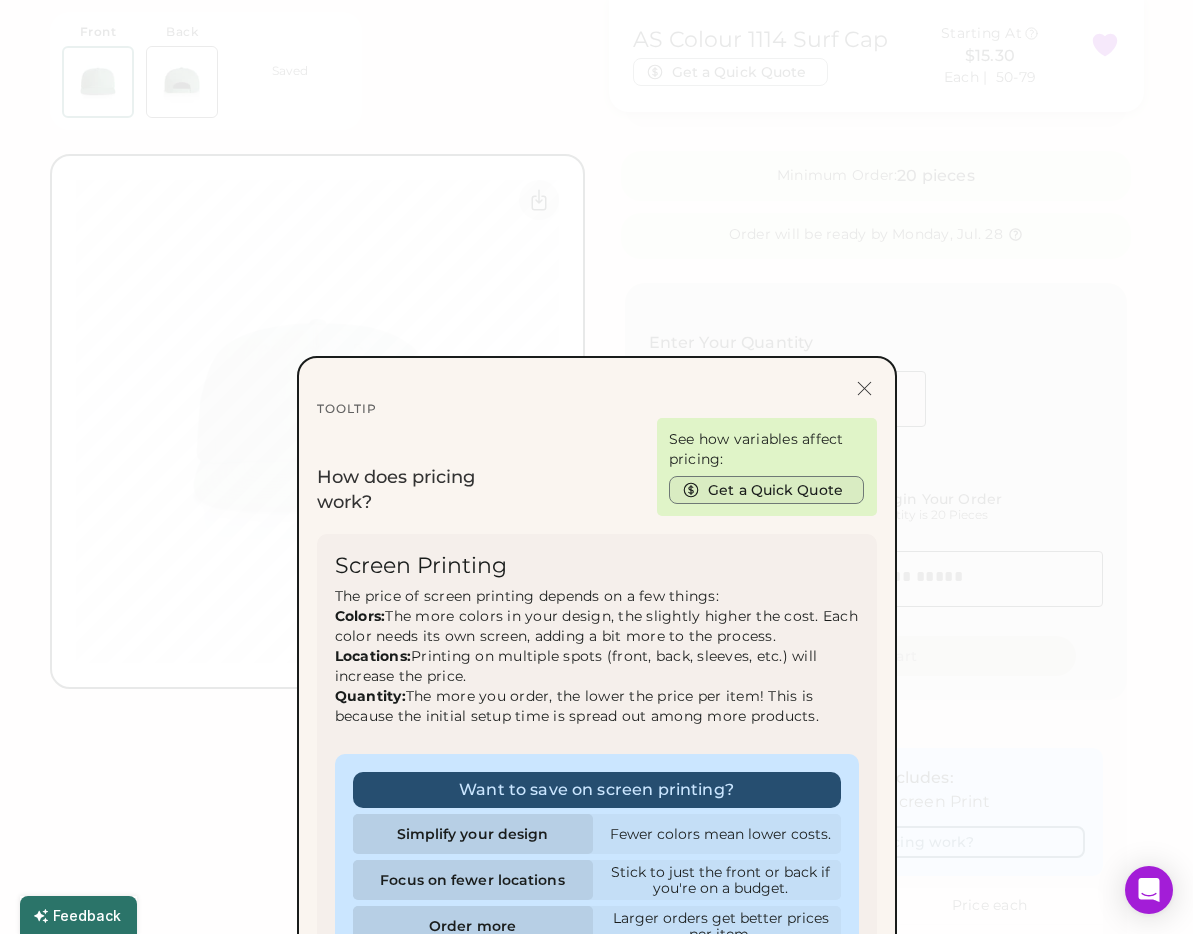 click on "Get a Quick Quote" at bounding box center [766, 490] 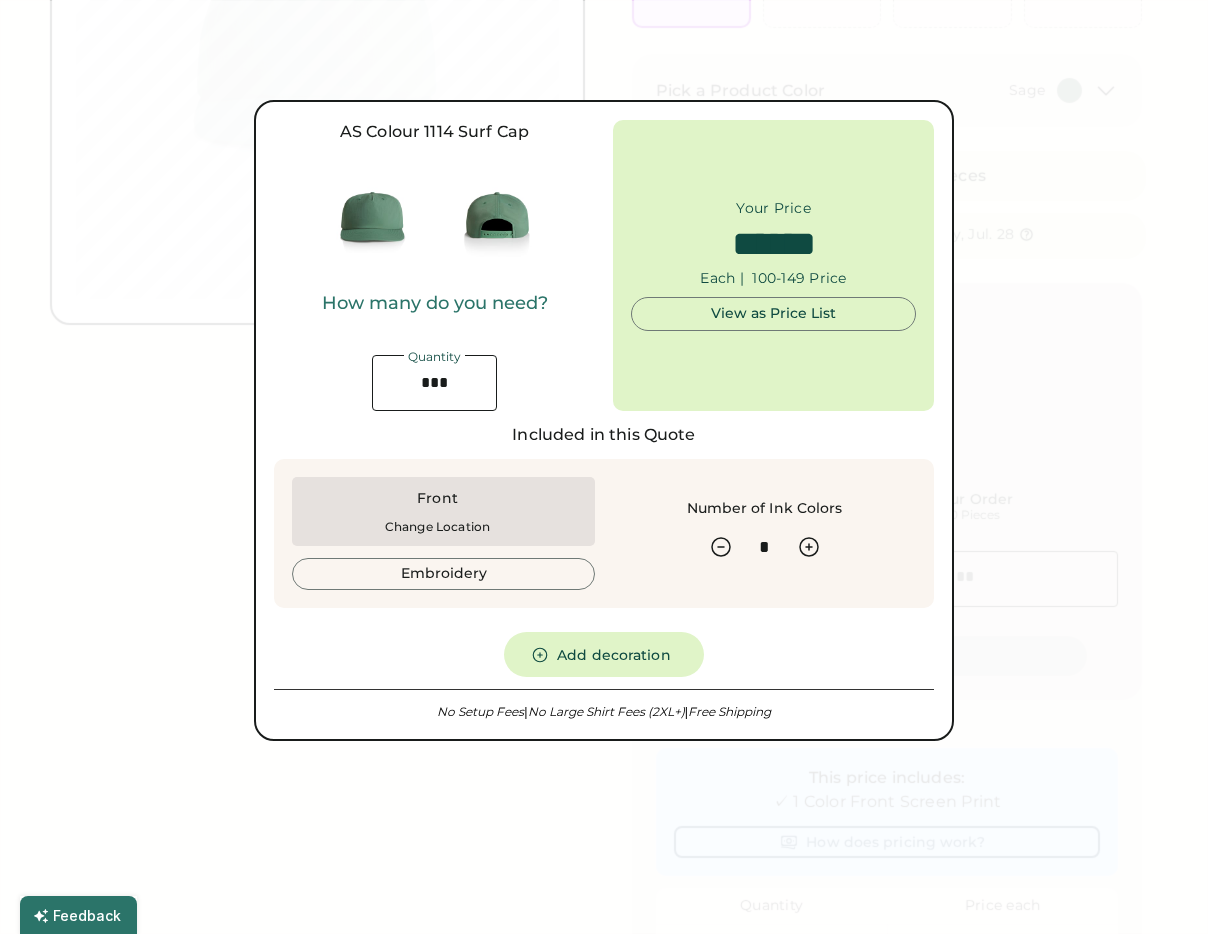 click at bounding box center (434, 383) 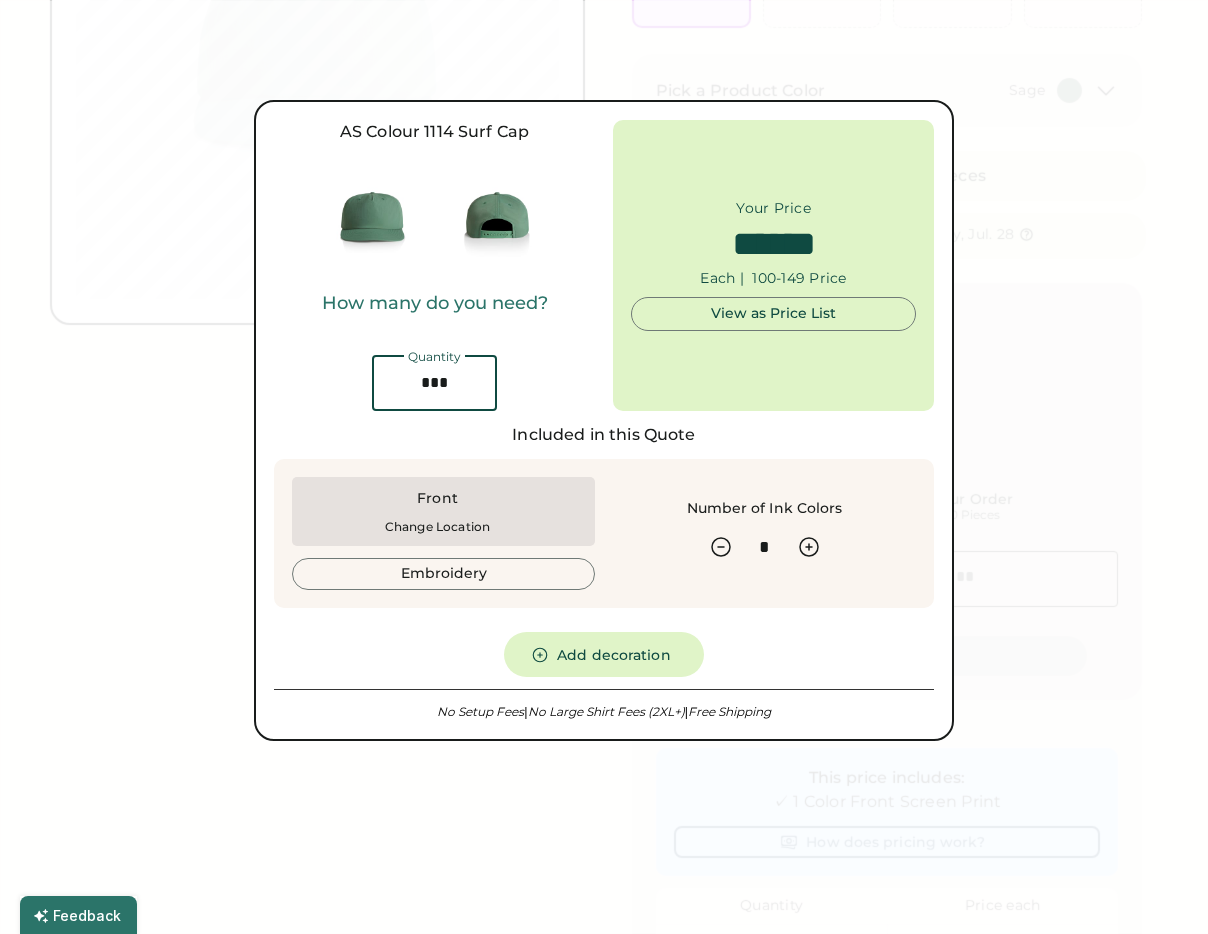 click at bounding box center (434, 383) 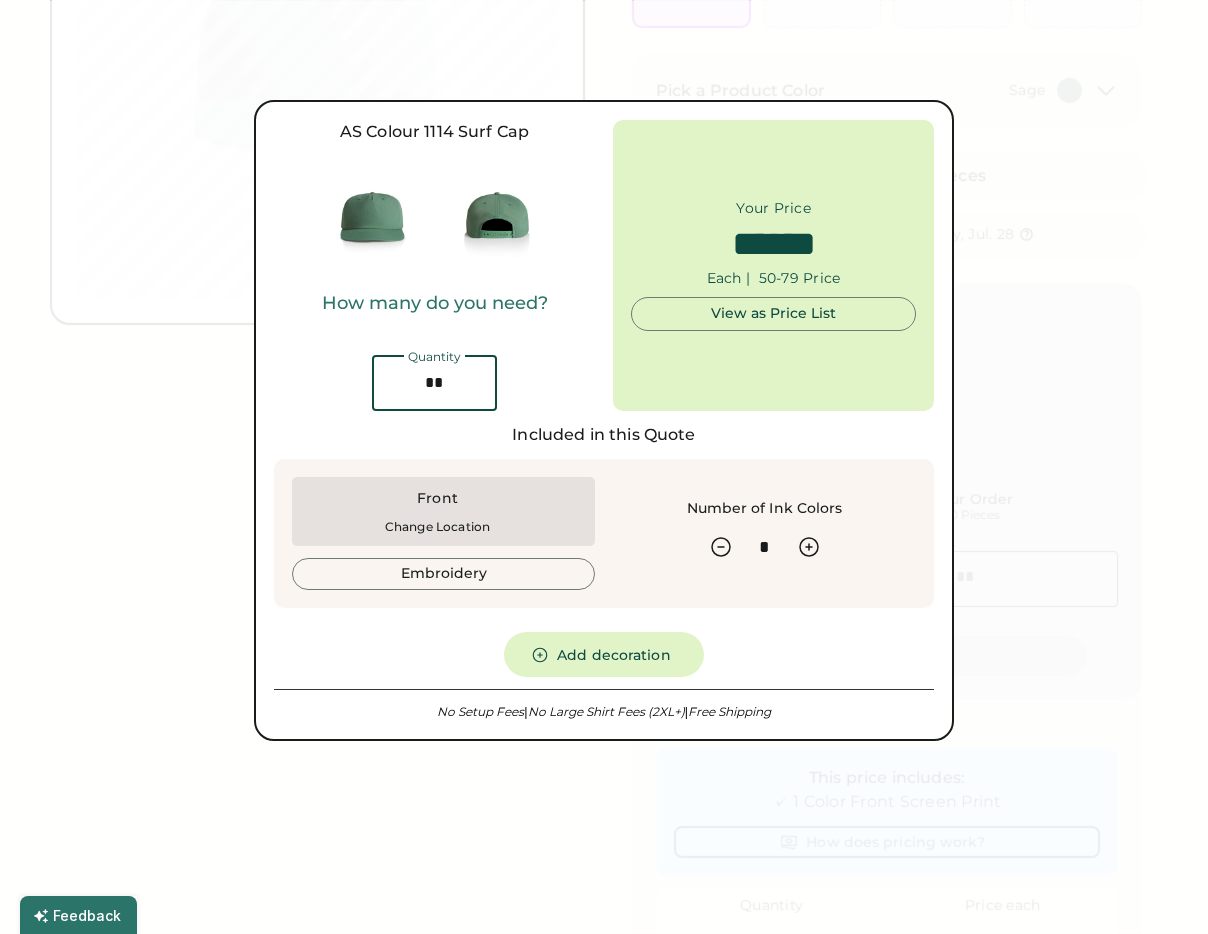 drag, startPoint x: 453, startPoint y: 385, endPoint x: 373, endPoint y: 384, distance: 80.00625 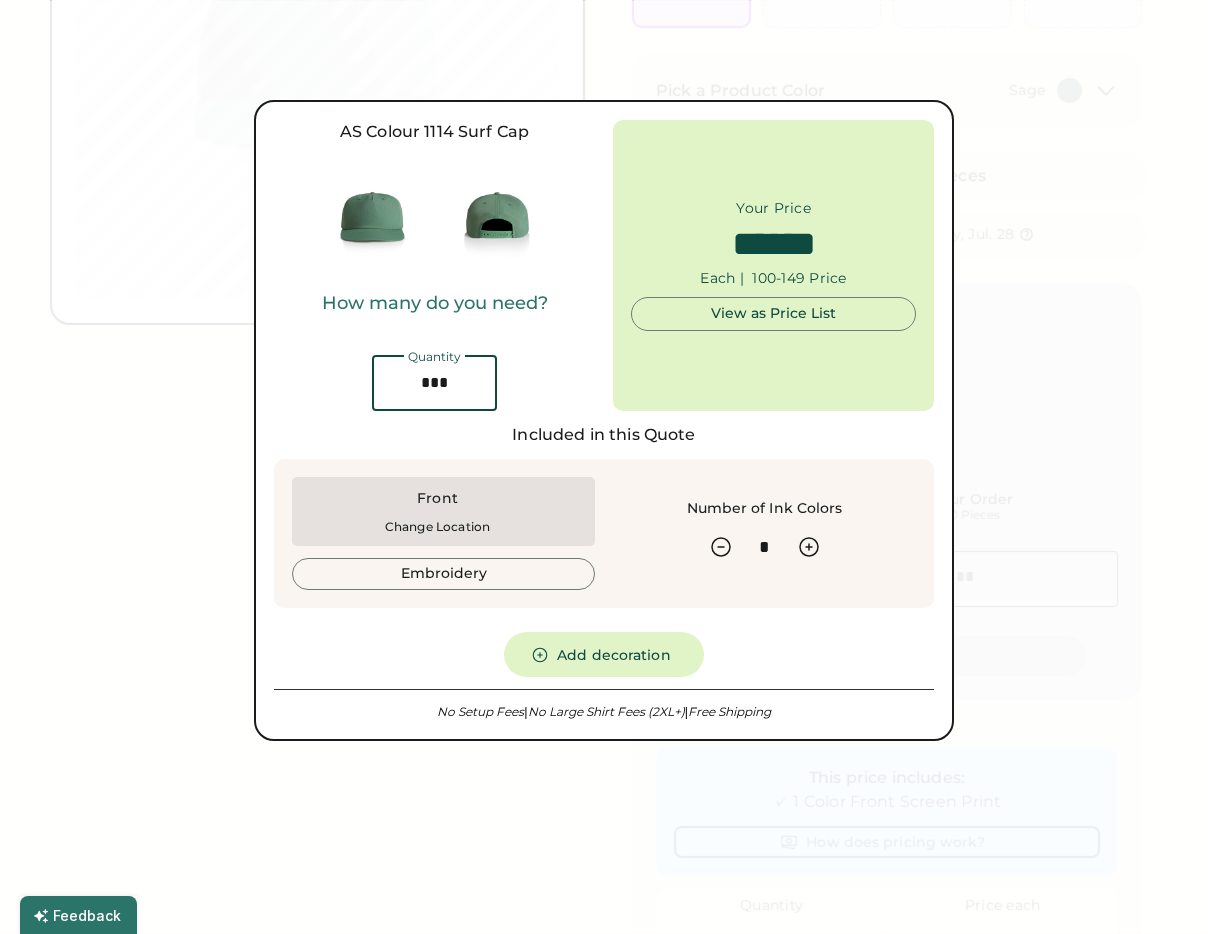 drag, startPoint x: 455, startPoint y: 376, endPoint x: 399, endPoint y: 374, distance: 56.0357 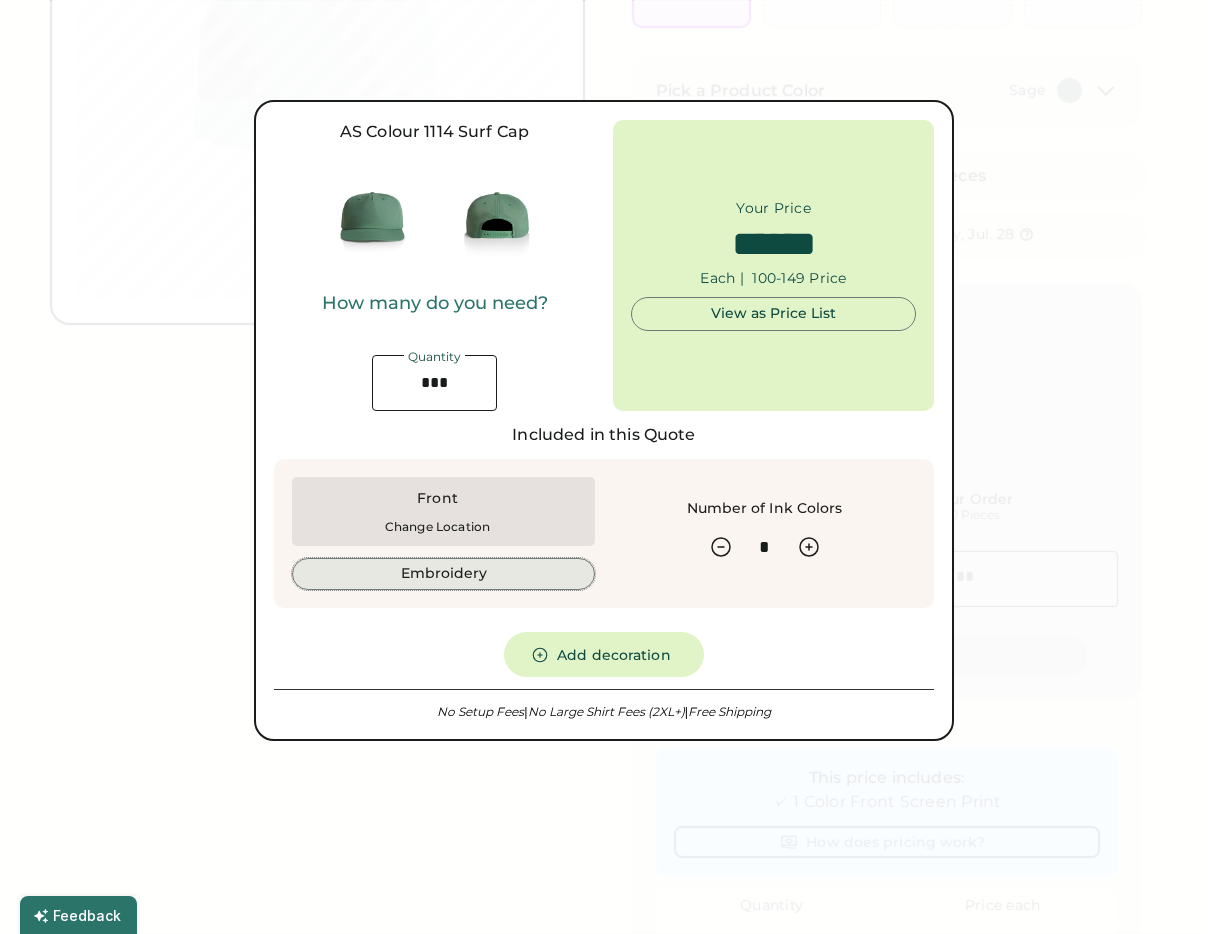 click on "Embroidery" at bounding box center (443, 574) 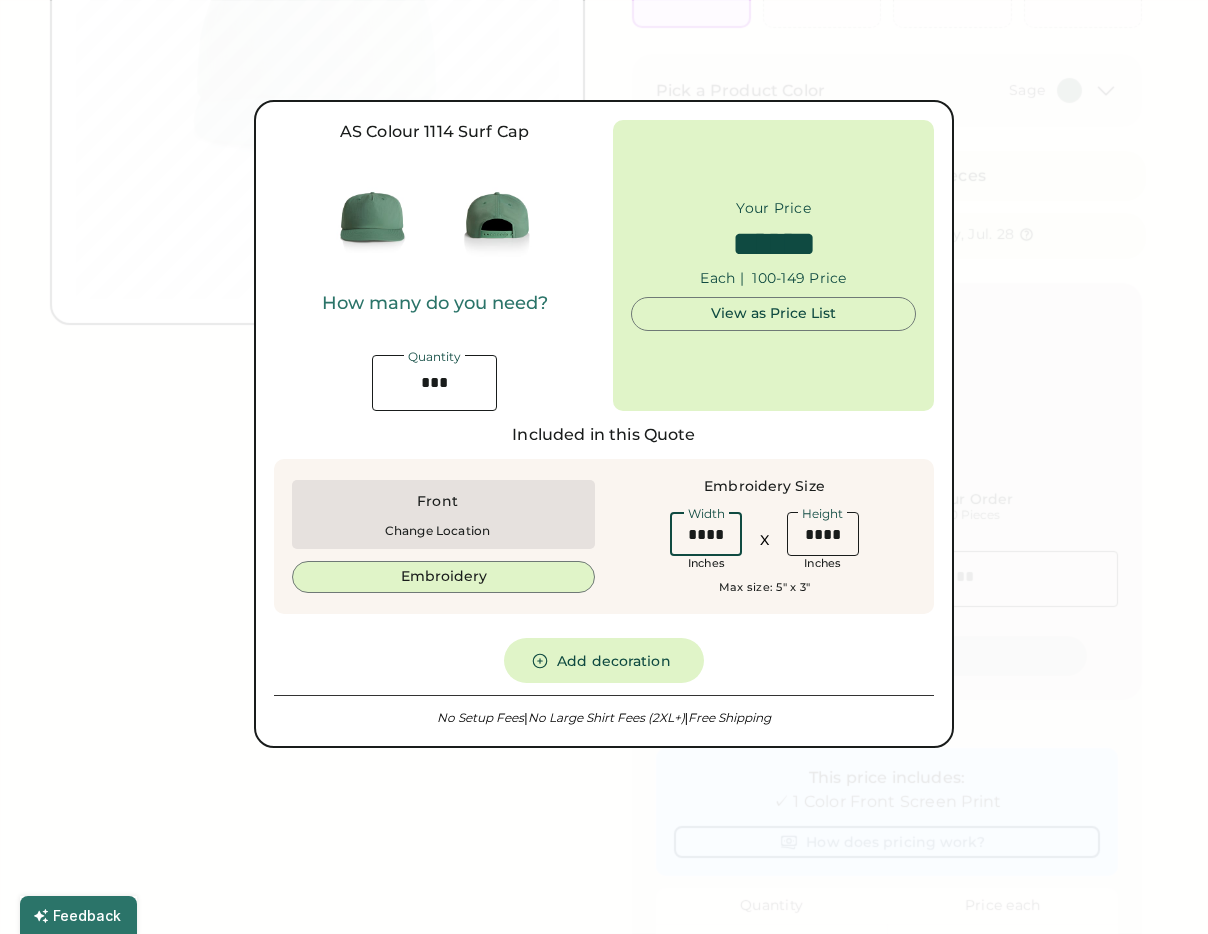 drag, startPoint x: 722, startPoint y: 535, endPoint x: 657, endPoint y: 530, distance: 65.192024 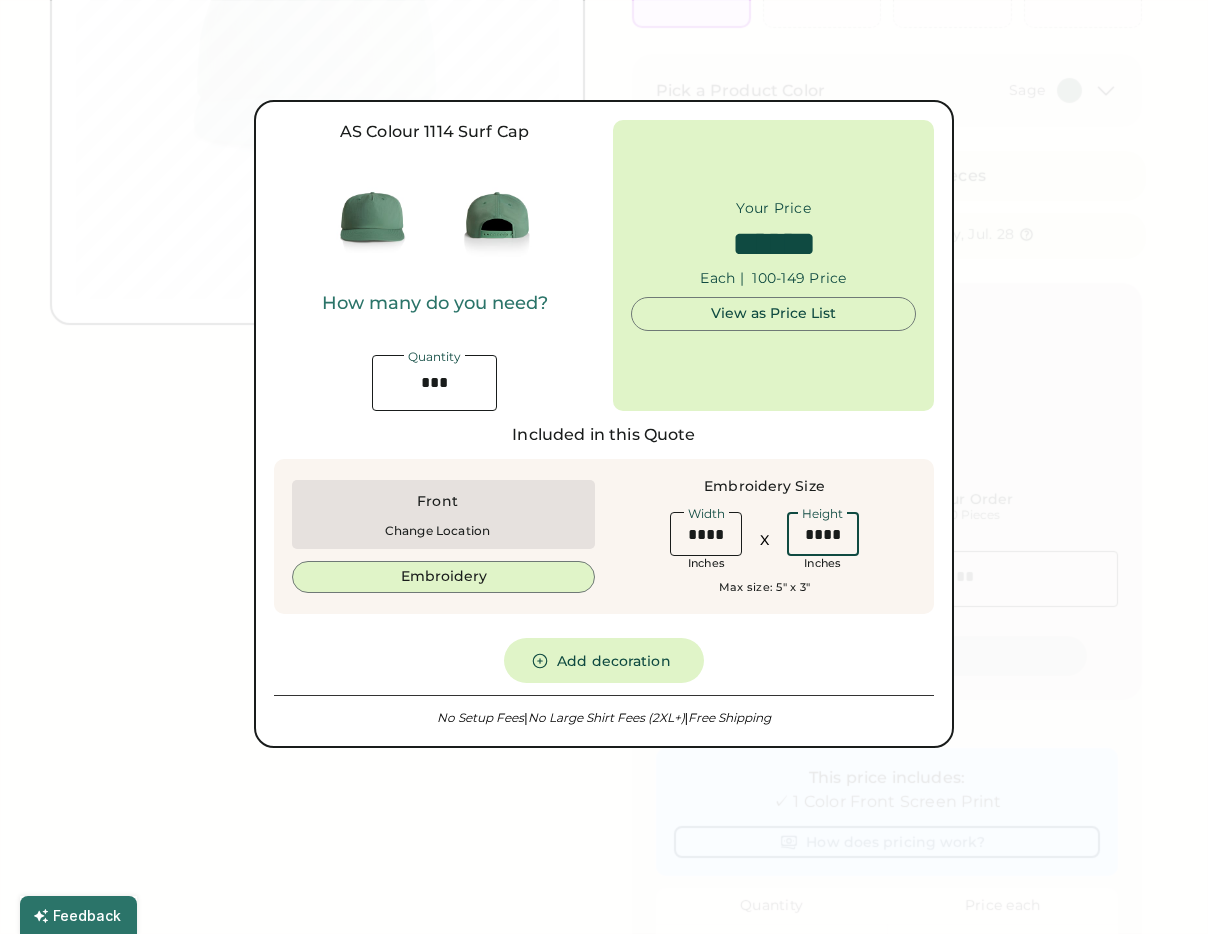 click at bounding box center (604, 467) 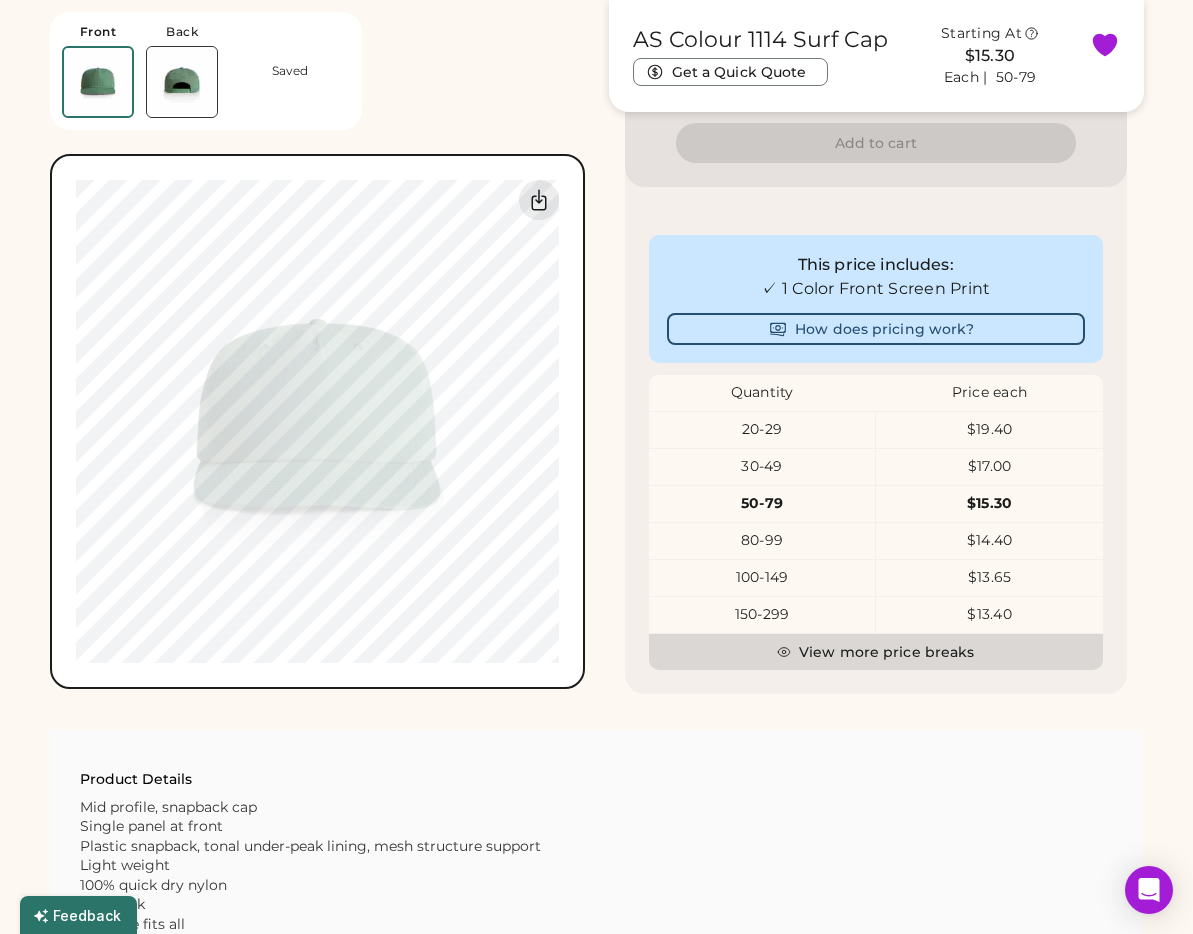 scroll, scrollTop: 863, scrollLeft: 0, axis: vertical 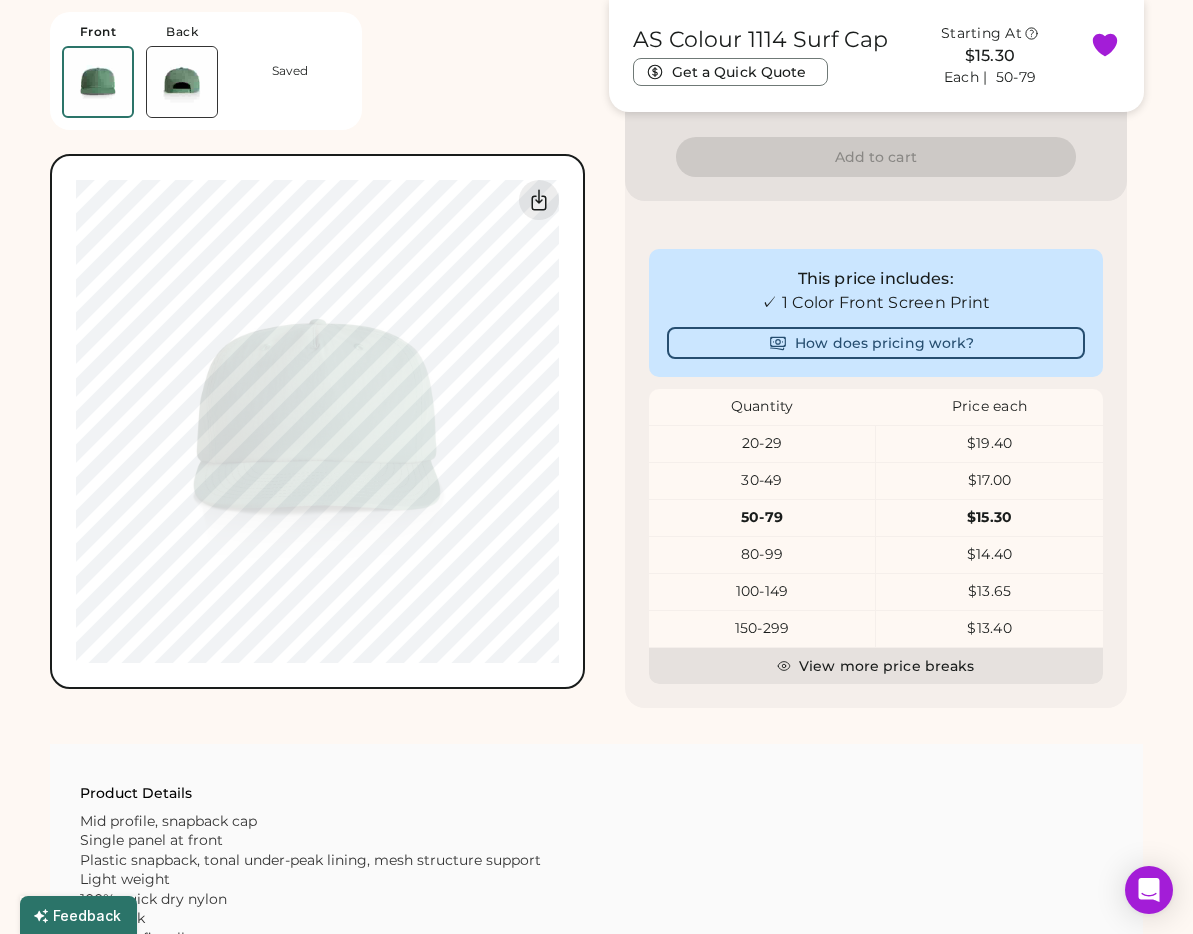 click on "AS Colour 1114 Surf Cap    Get a Quick Quote Starting At    $15.30 Each |  50-79    Customize This Product    Add A
Design Pick a Product Color Sage    Minimum Order:  20 pieces Order will be ready by Monday, Jul. 28     Enter Your Quantity OSFM Out of
Stock Add a Design to Begin Your Order Minimum Order Quantity is 20 Pieces Special instructions Add to cart This price includes: ✓ 1 Color Front Screen Print    How does pricing work? Quantity Price each 20-29 $19.40 30-49 $17.00 50-79 $15.30 80-99 $14.40 100-149 $13.65 150-299 $13.40       View more price breaks" at bounding box center (876, -22) 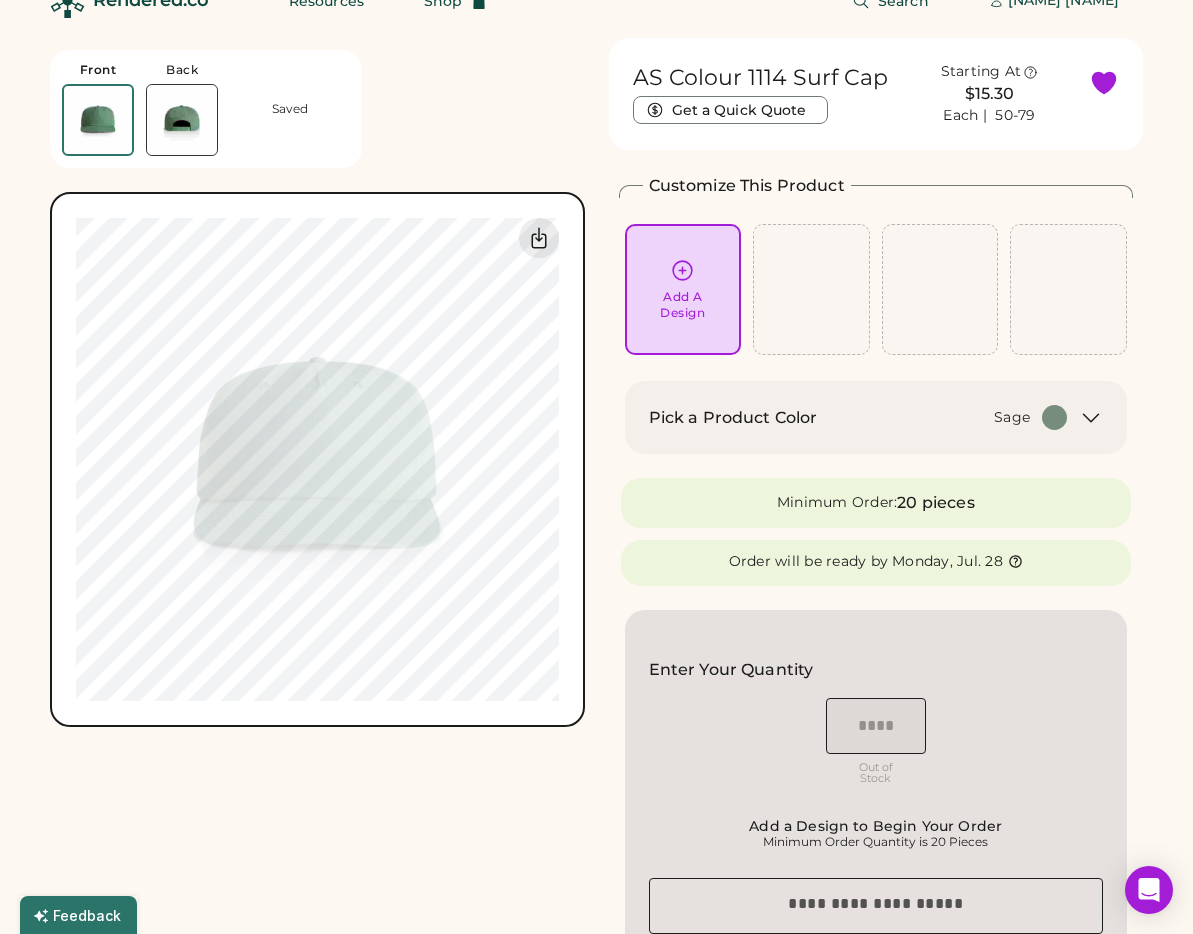 scroll, scrollTop: 5, scrollLeft: 0, axis: vertical 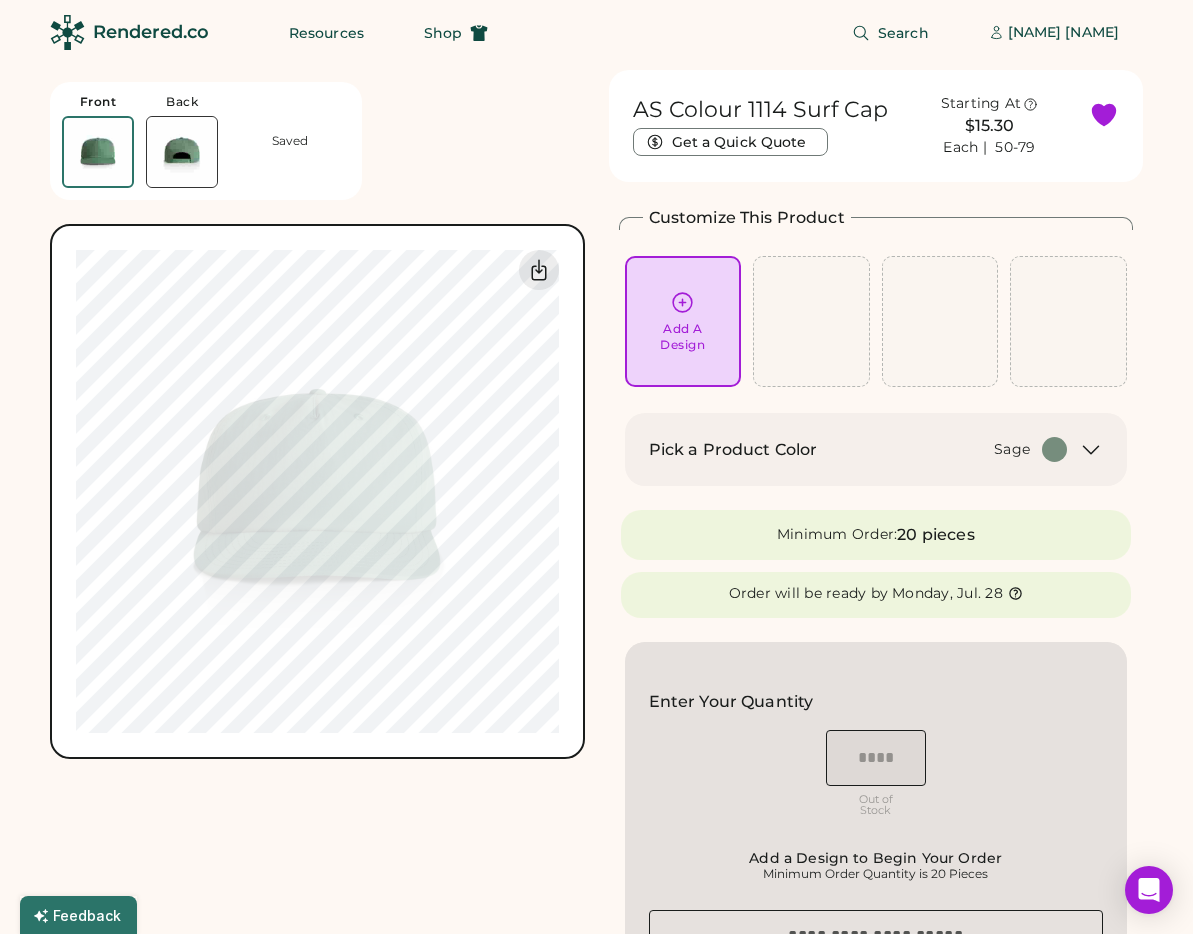 click at bounding box center [1091, 450] 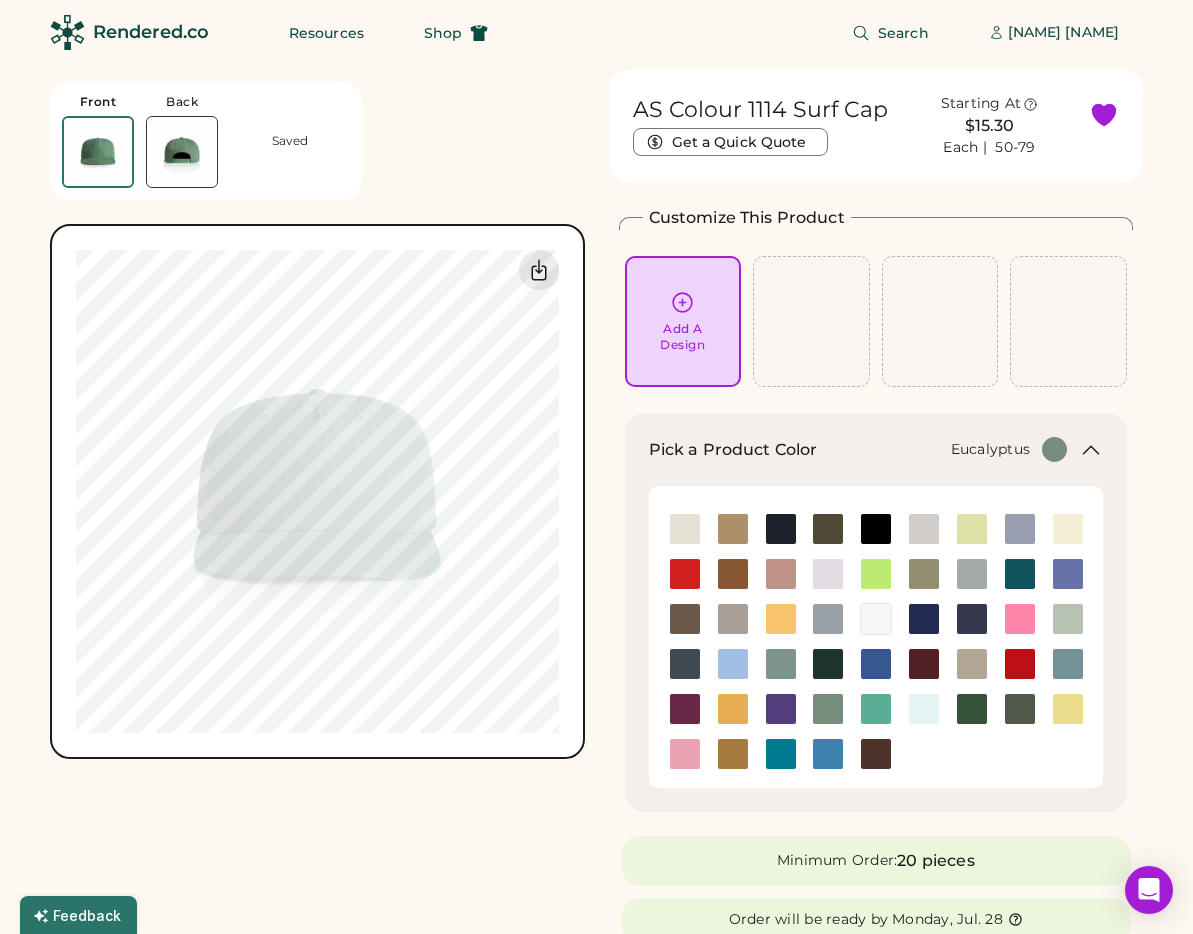 click at bounding box center [924, 574] 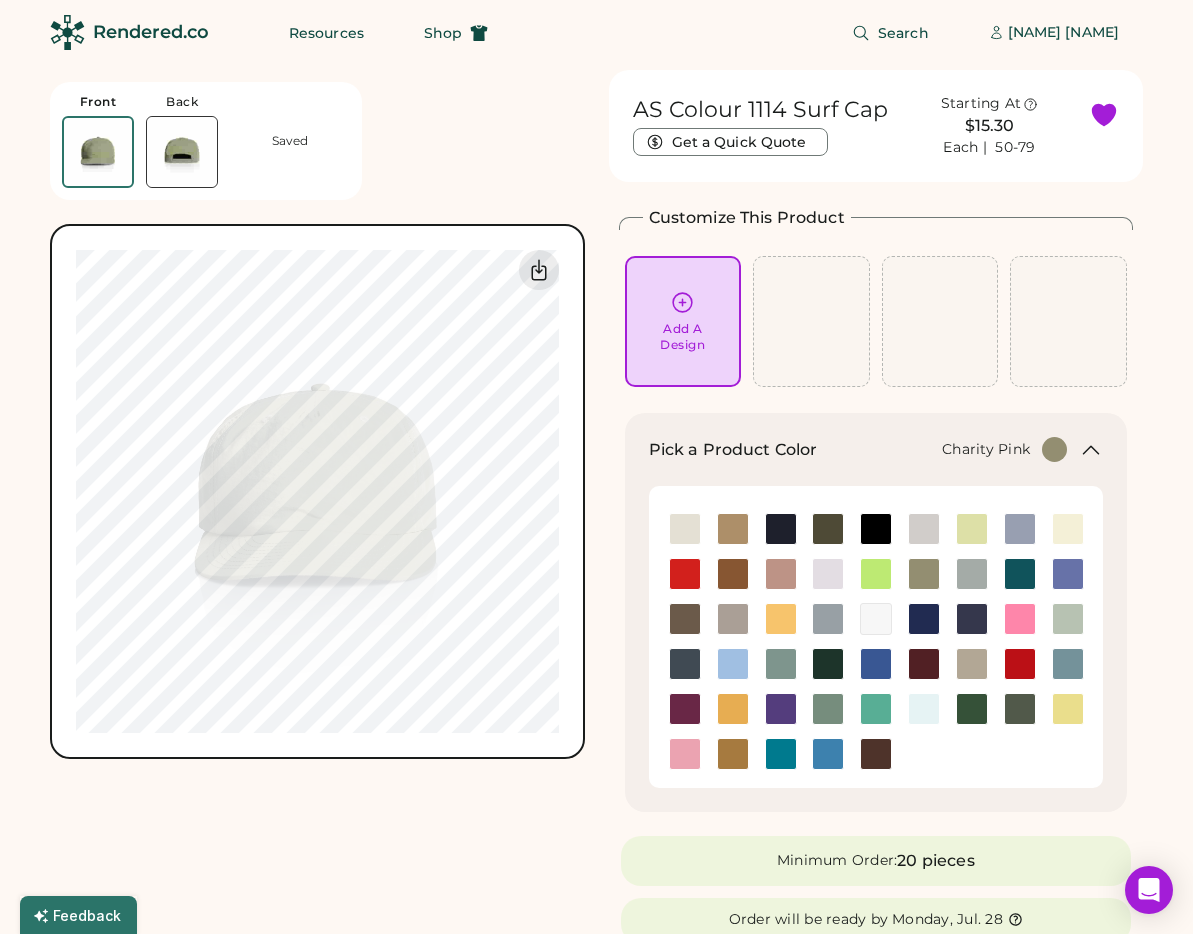 click at bounding box center [1020, 619] 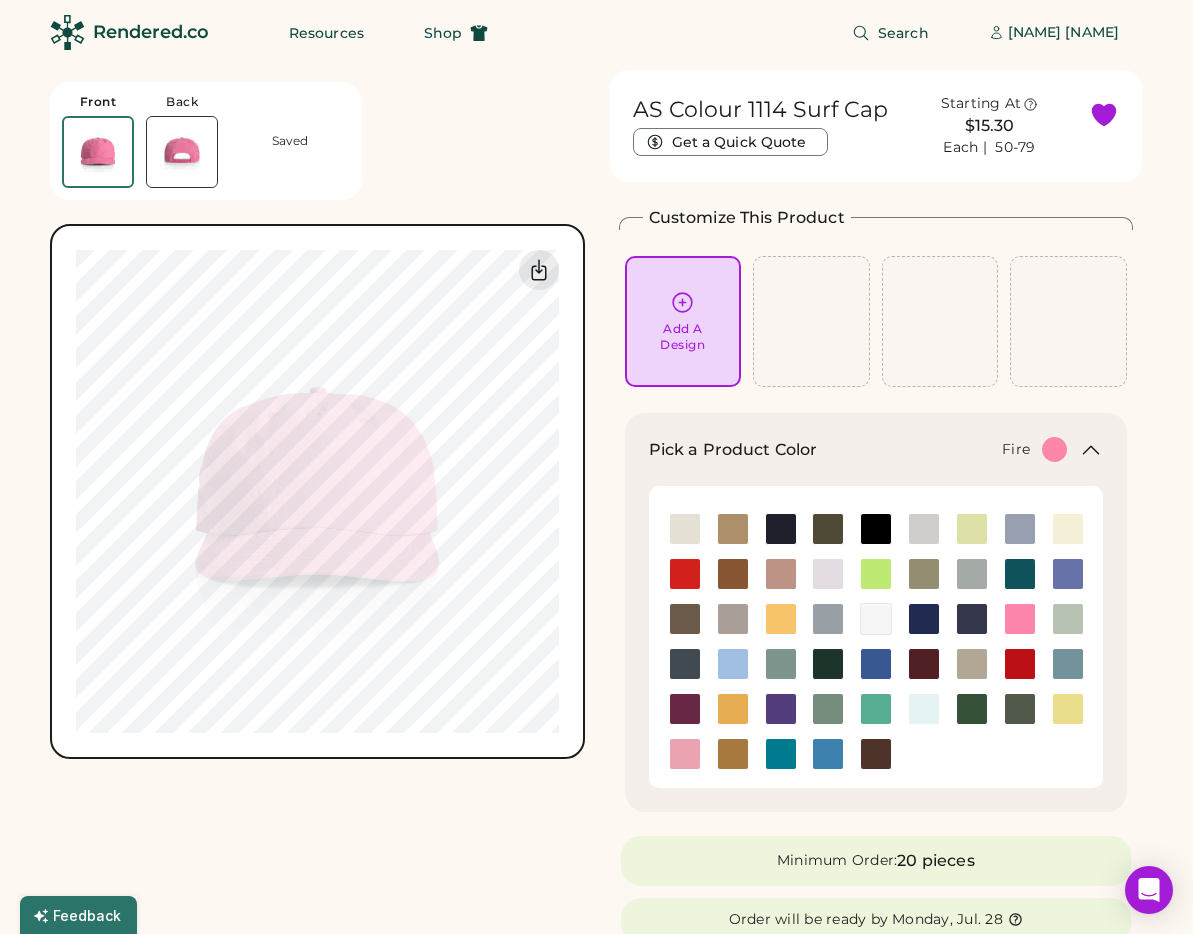 click at bounding box center [685, 574] 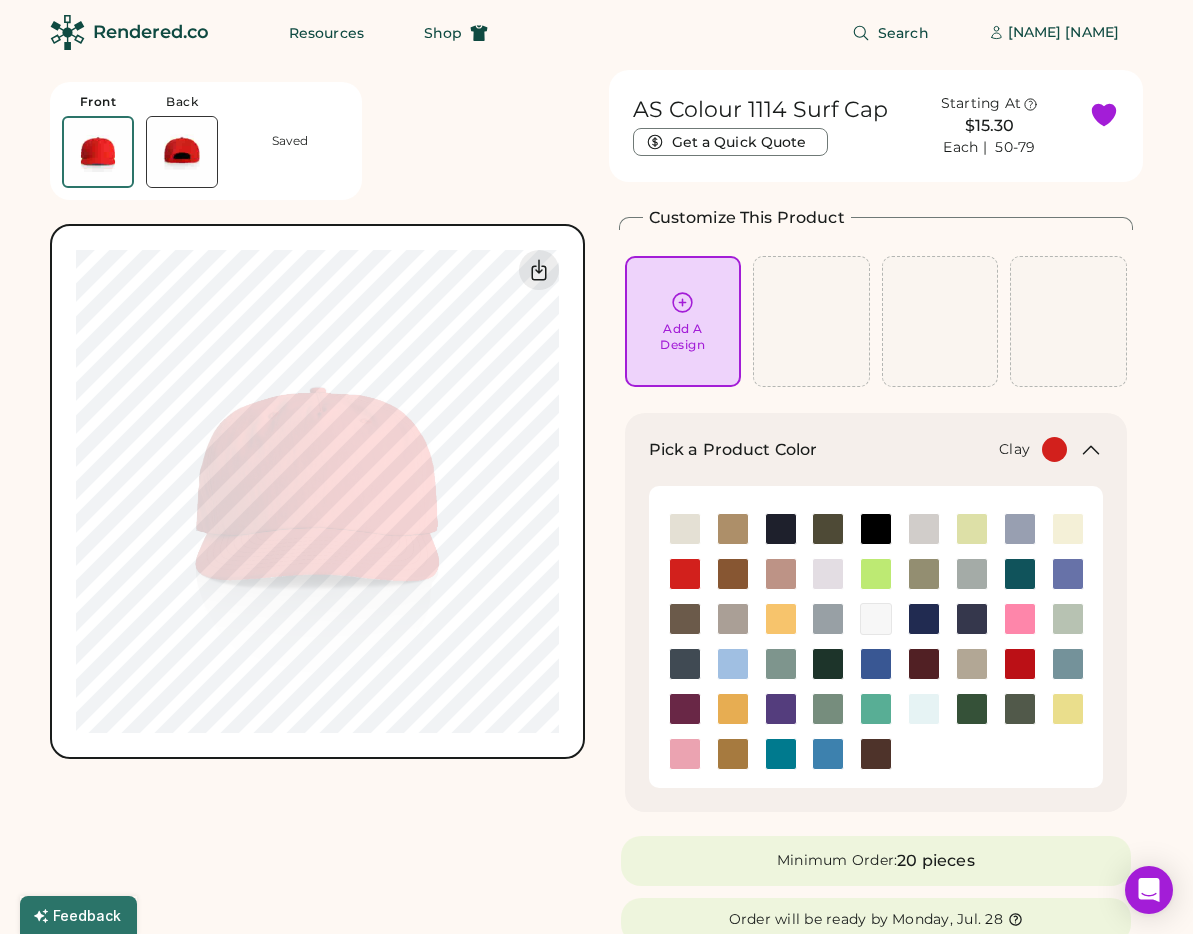 click at bounding box center [733, 574] 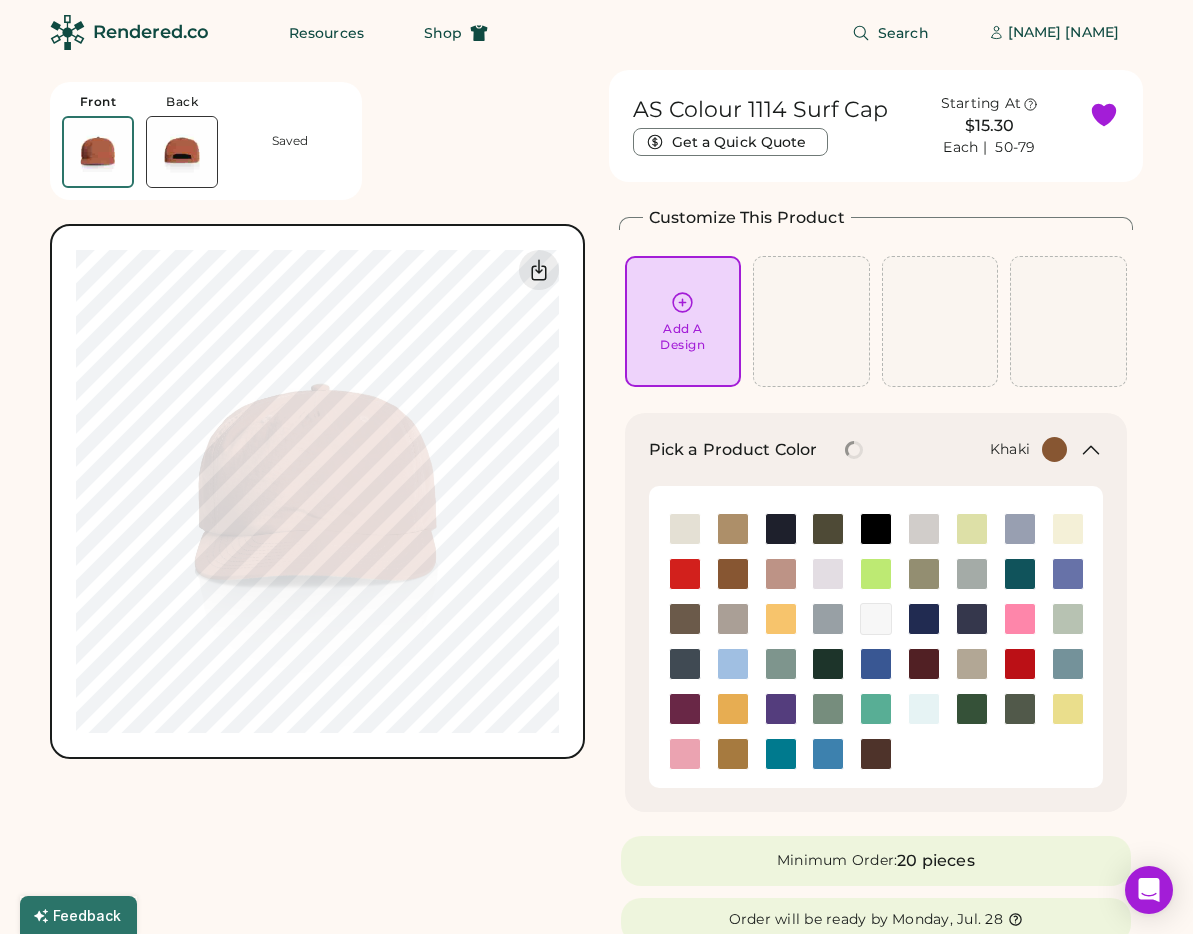 click at bounding box center (733, 529) 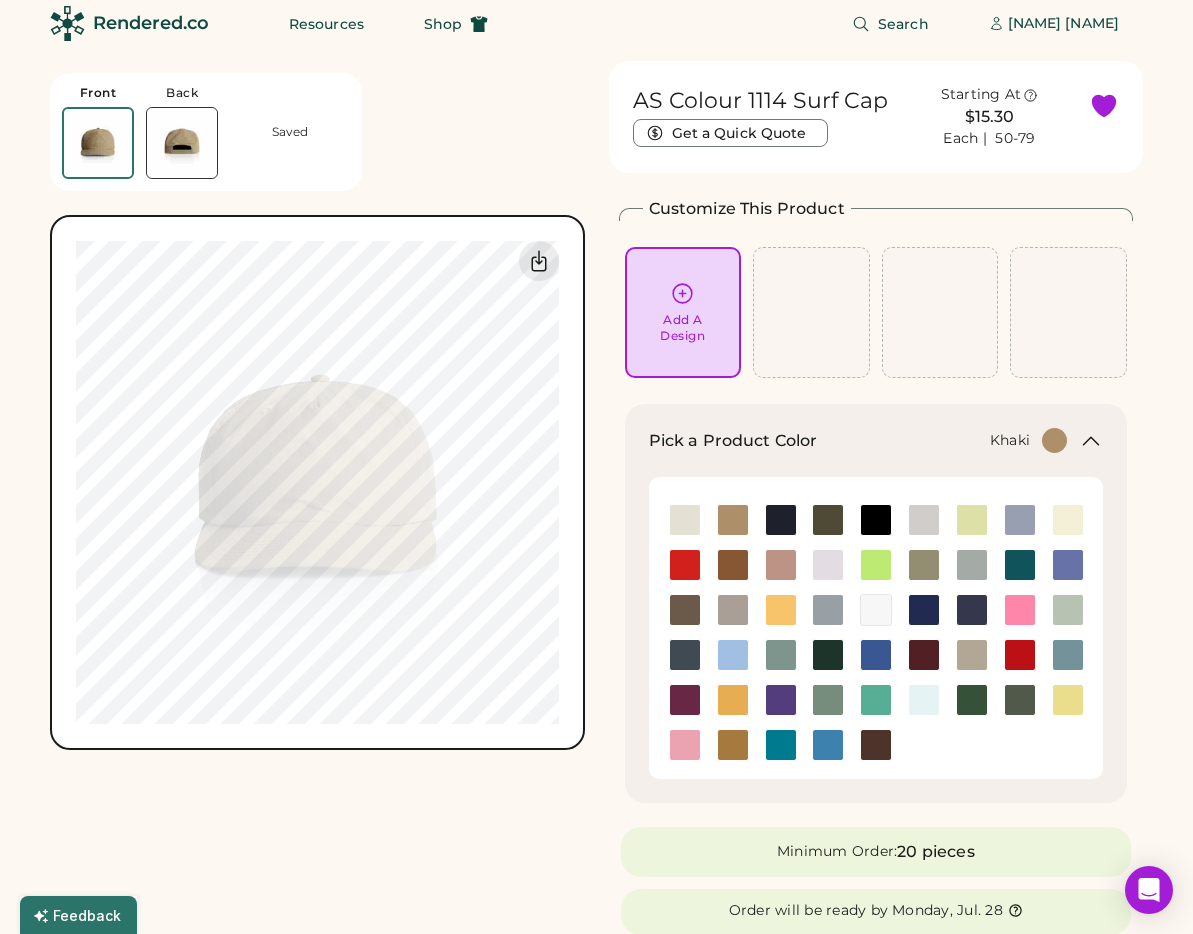 scroll, scrollTop: 16, scrollLeft: 0, axis: vertical 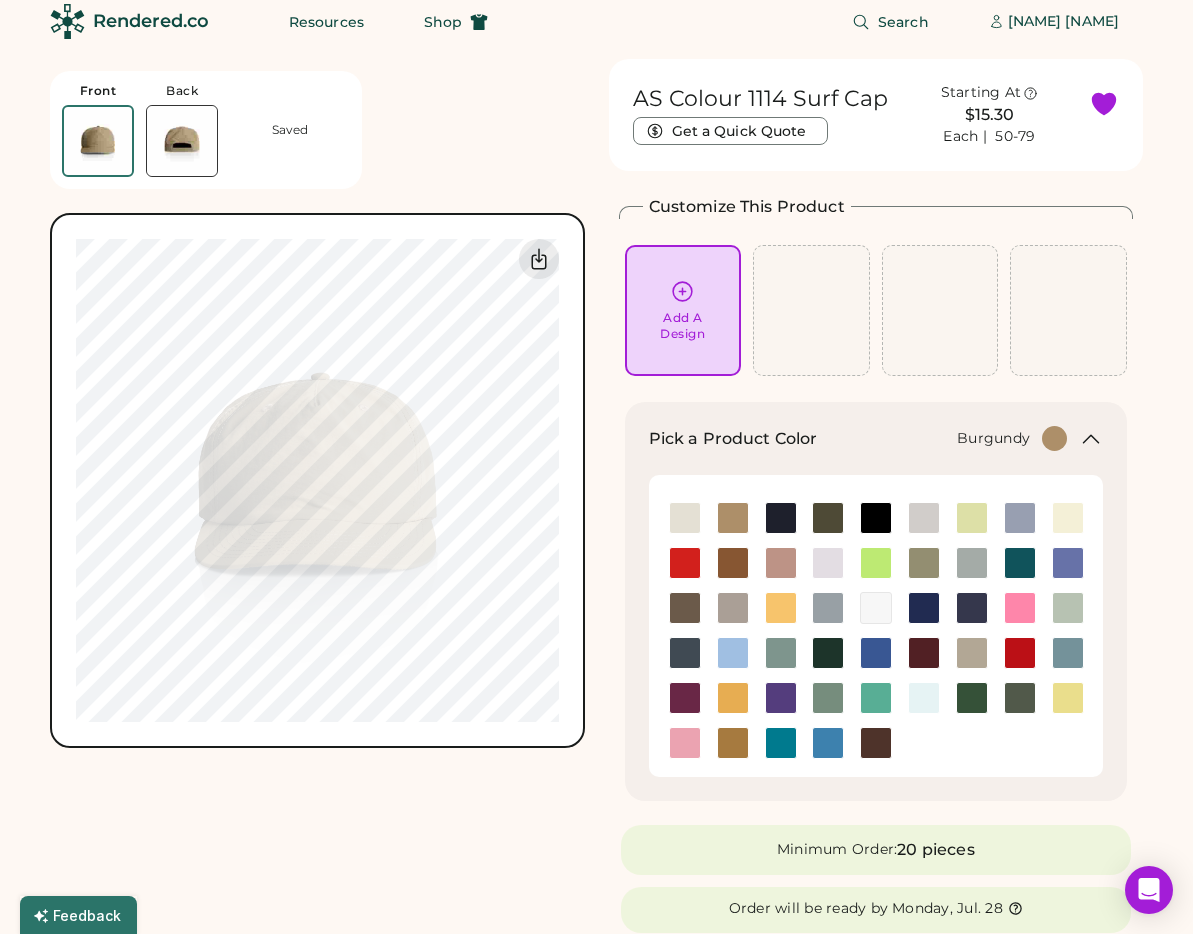 click at bounding box center (924, 653) 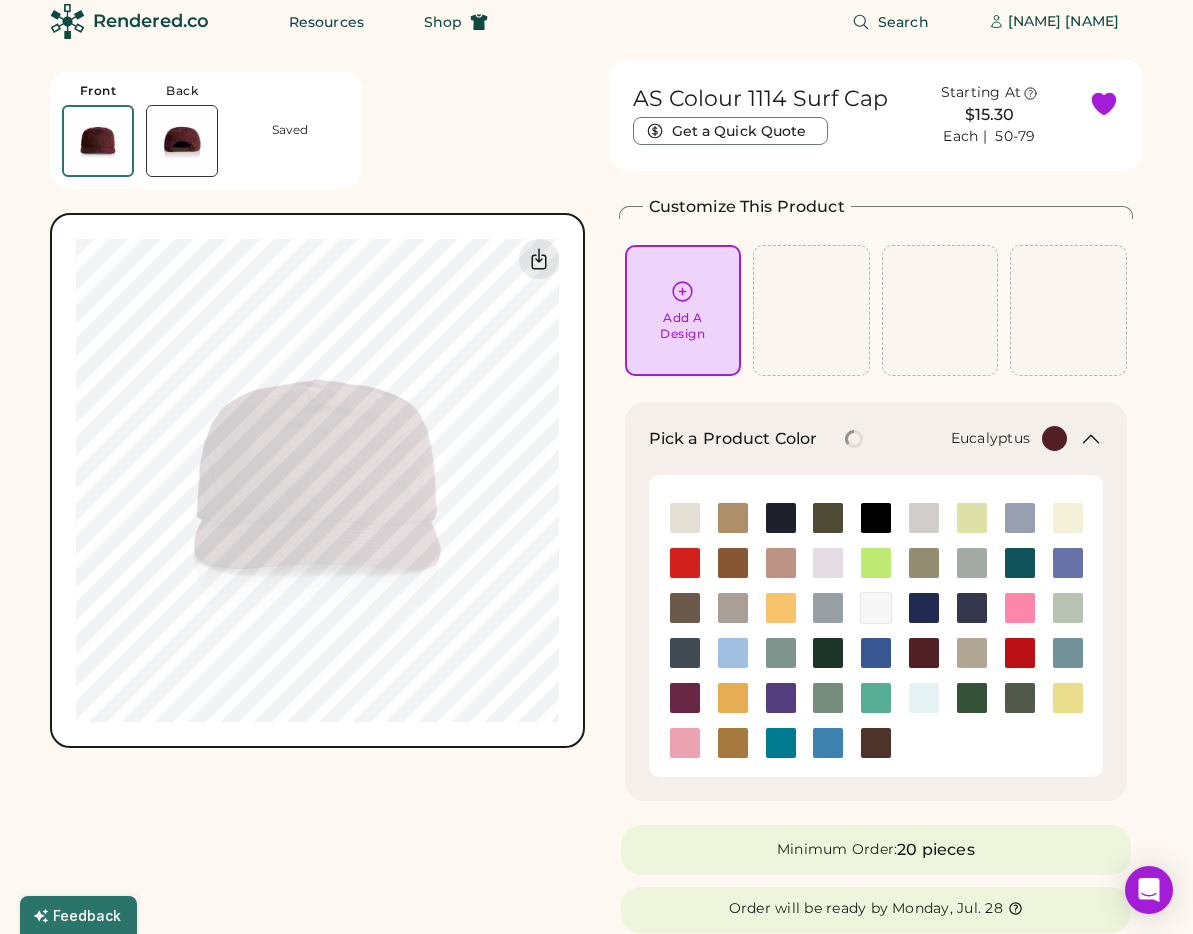 click at bounding box center (924, 563) 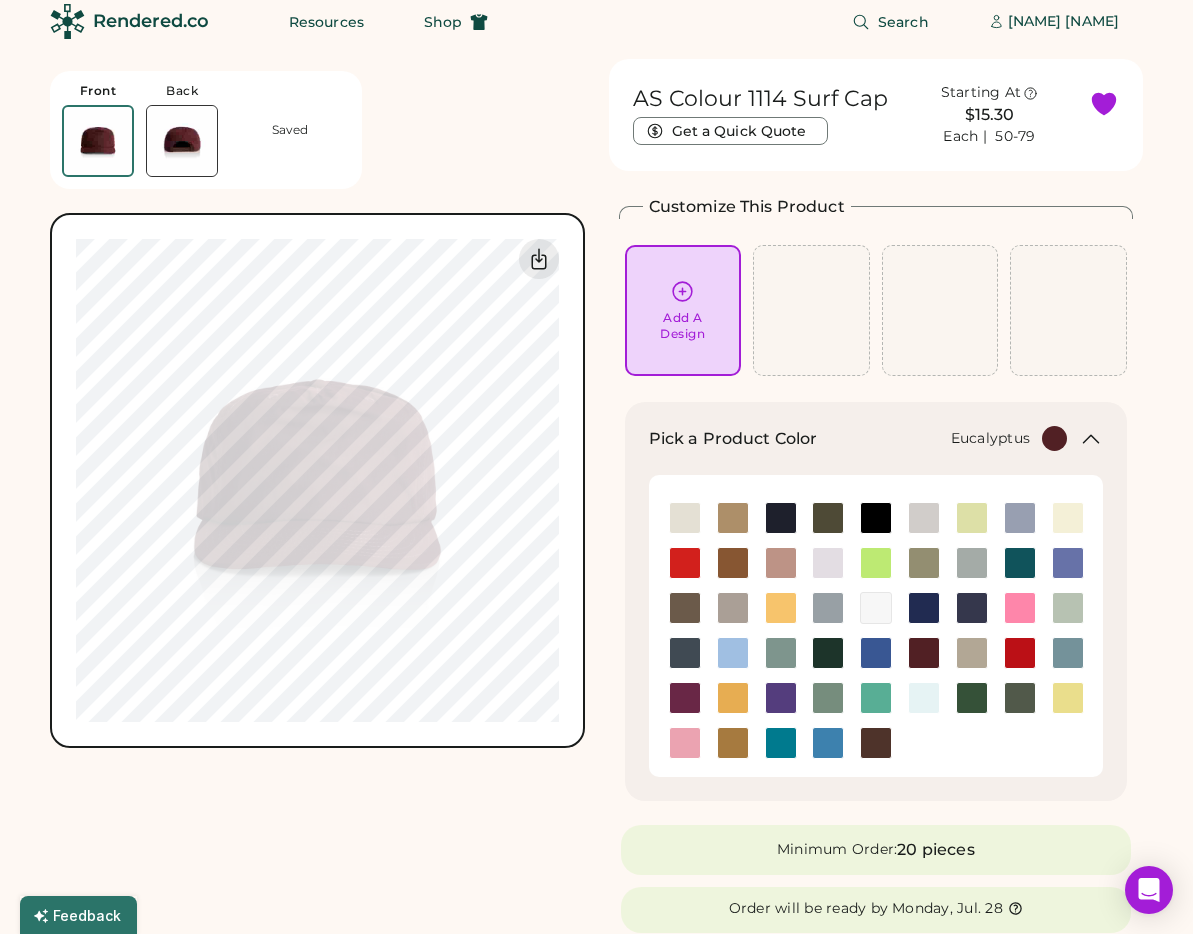 click at bounding box center (924, 563) 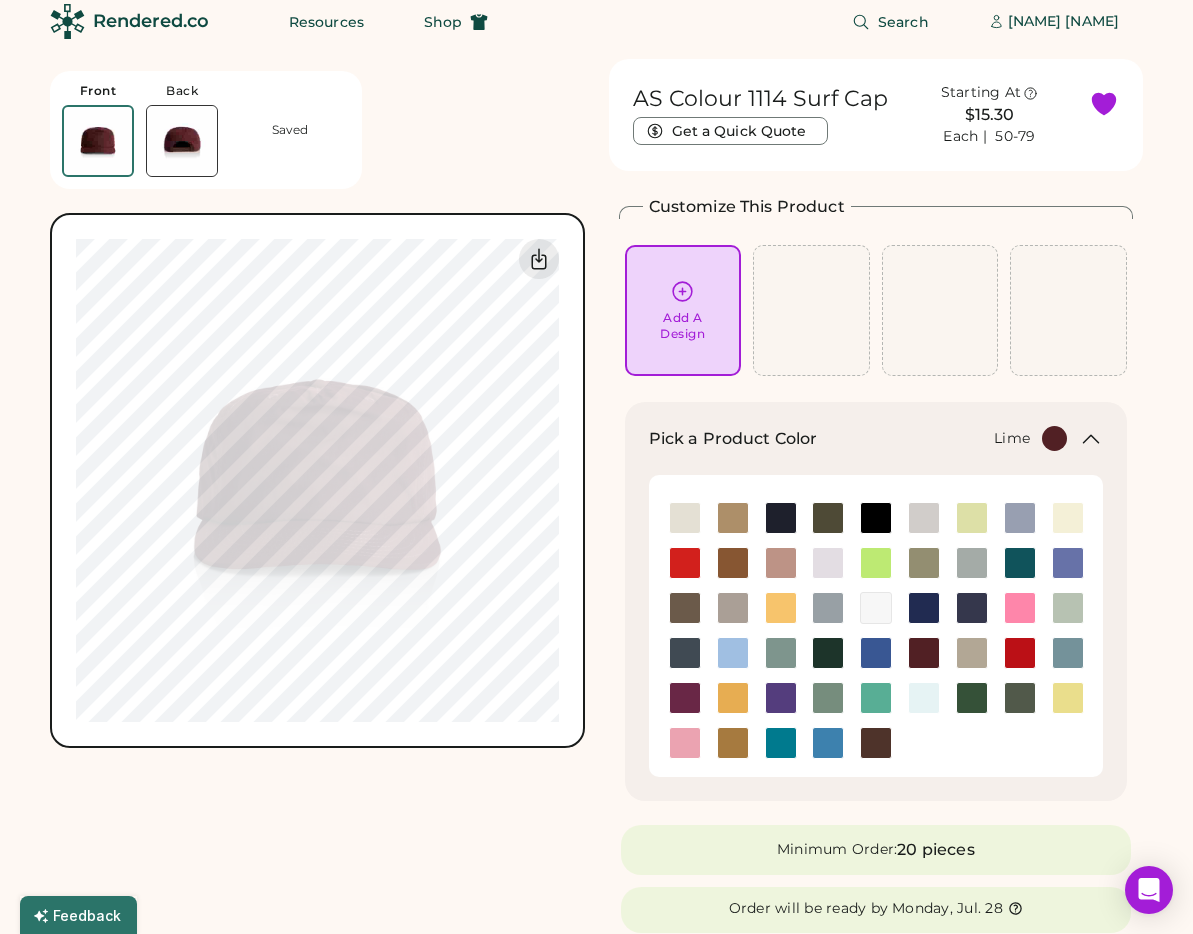 click at bounding box center [972, 518] 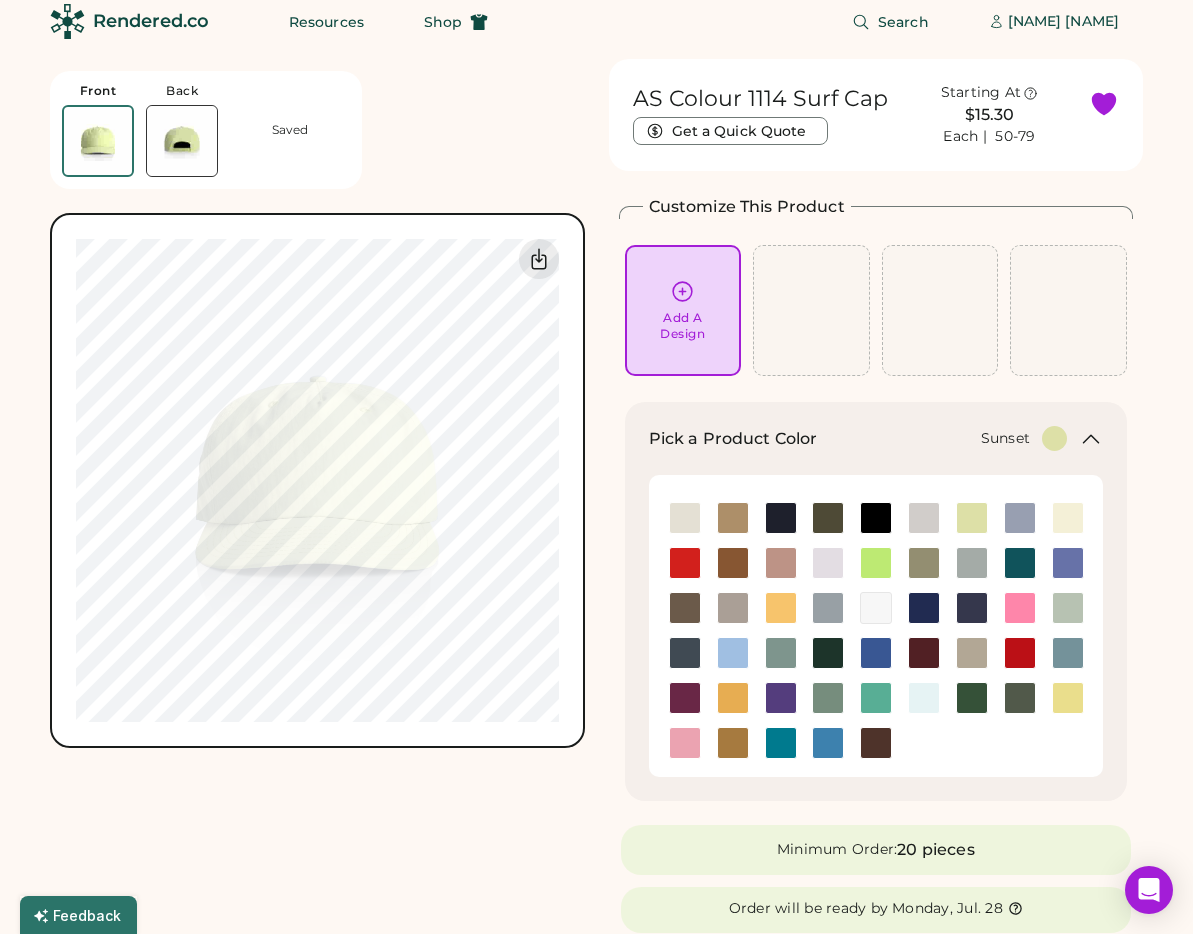 click at bounding box center [781, 608] 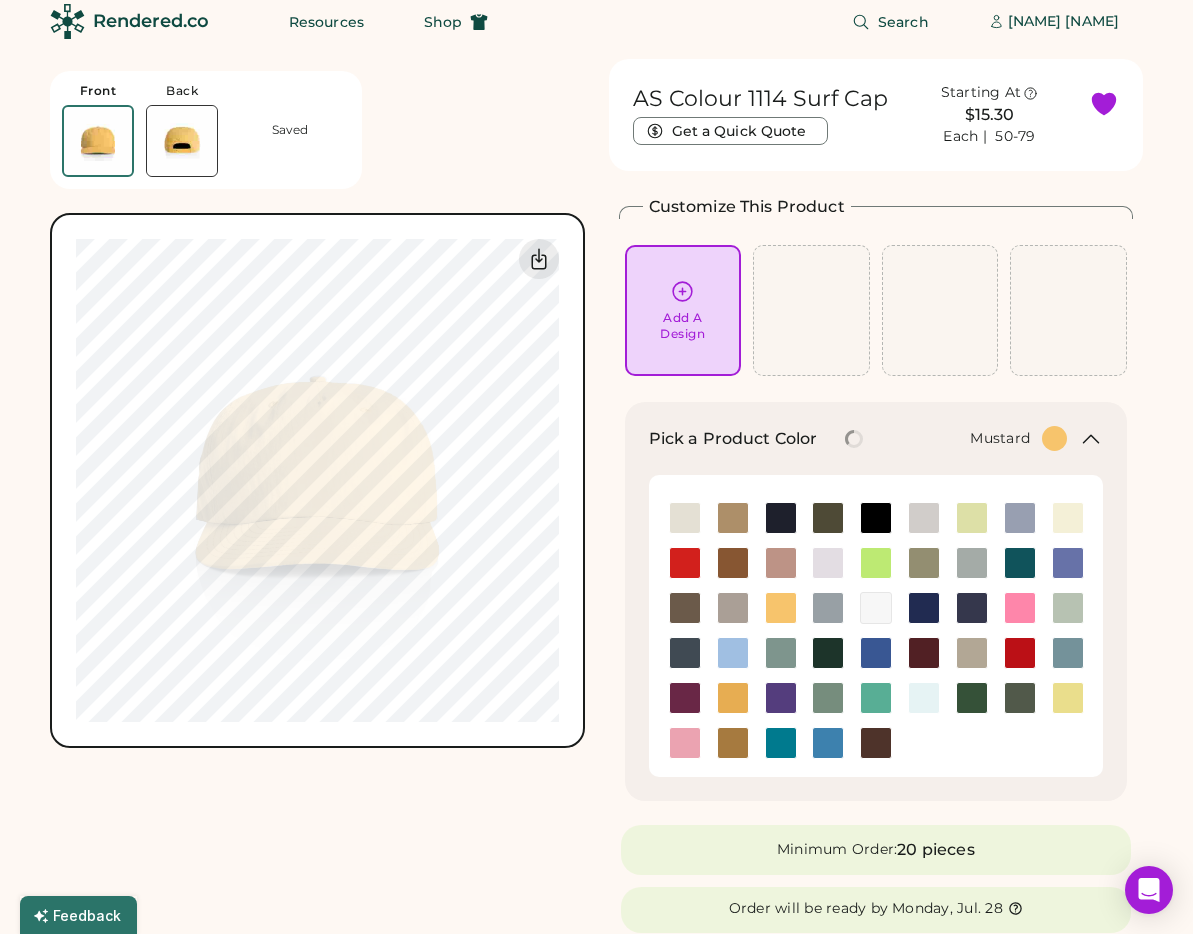 click at bounding box center (733, 698) 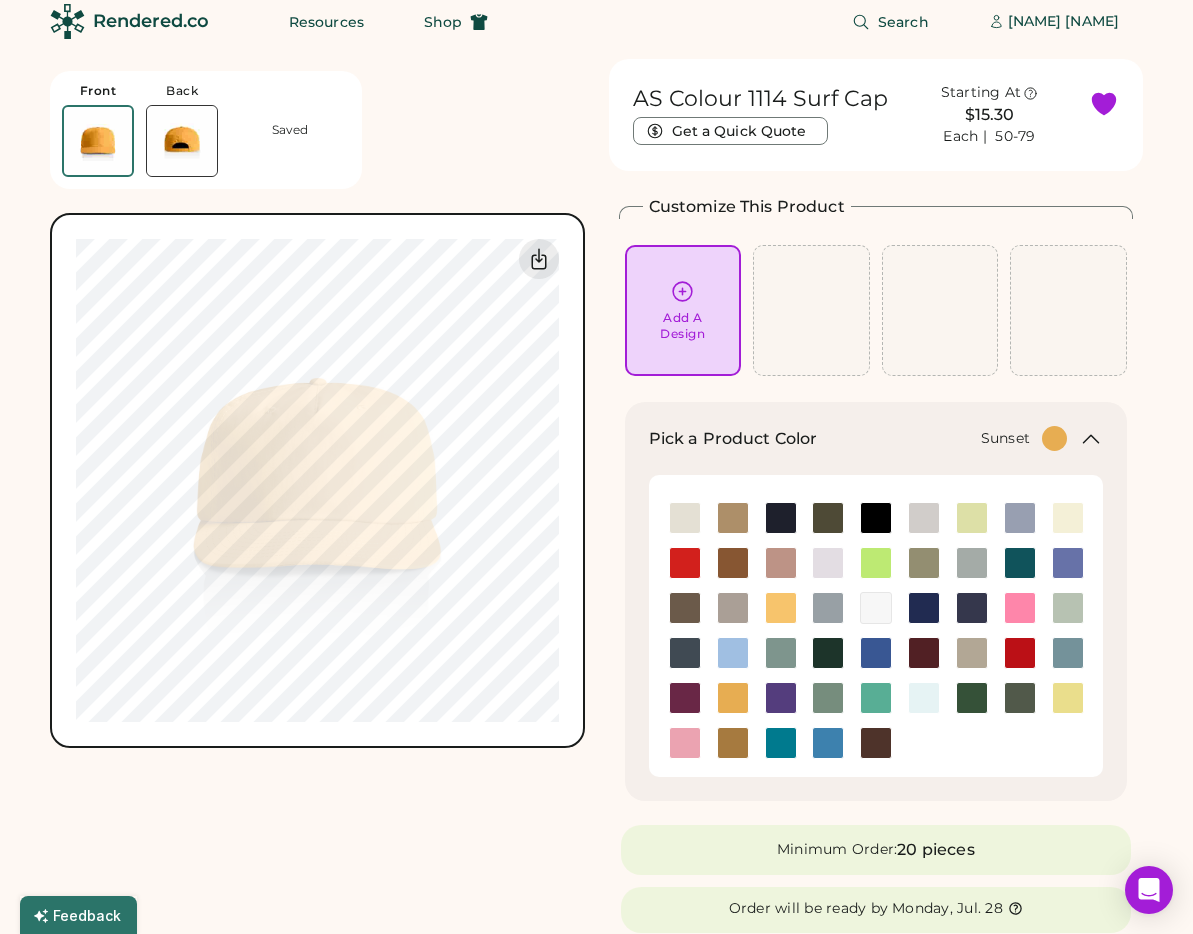 click at bounding box center [781, 608] 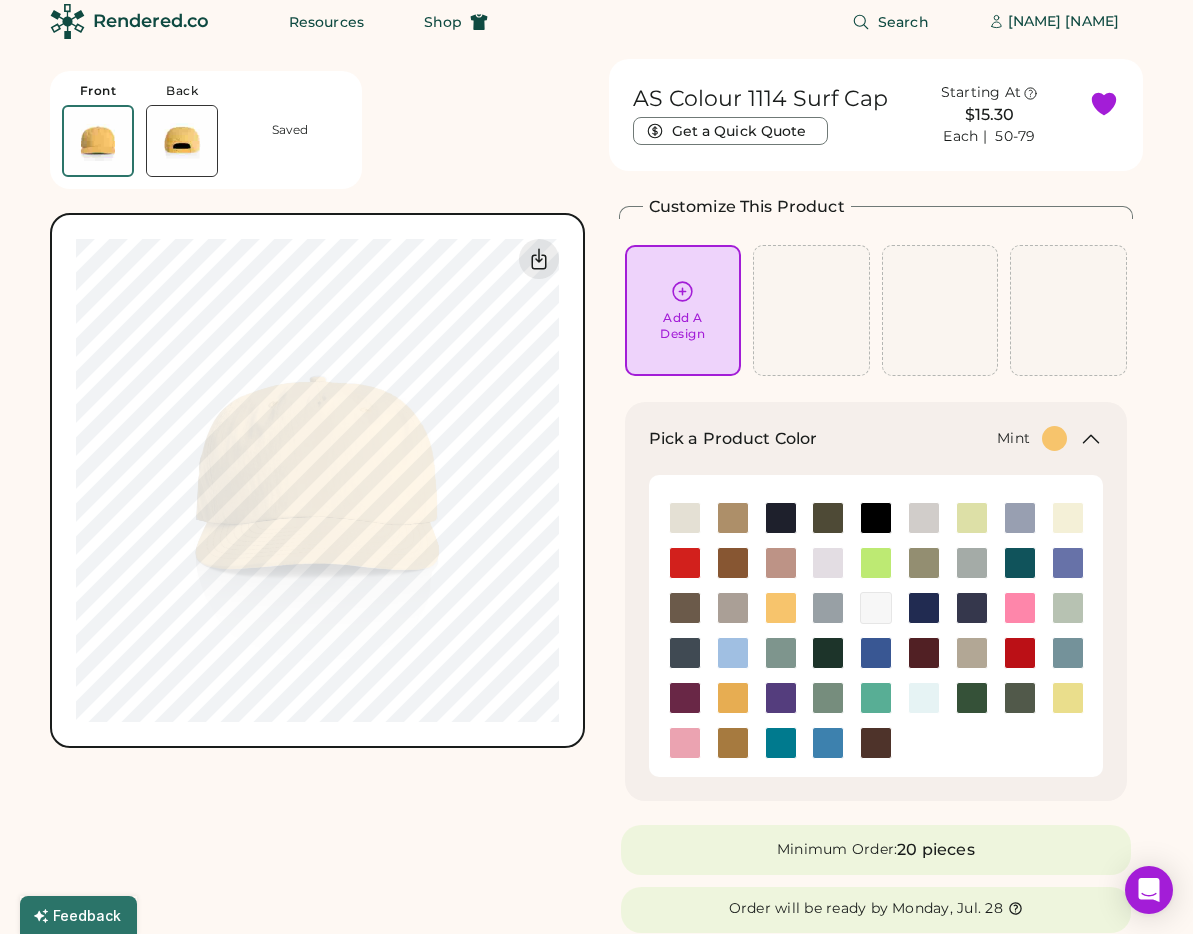 click at bounding box center [1068, 608] 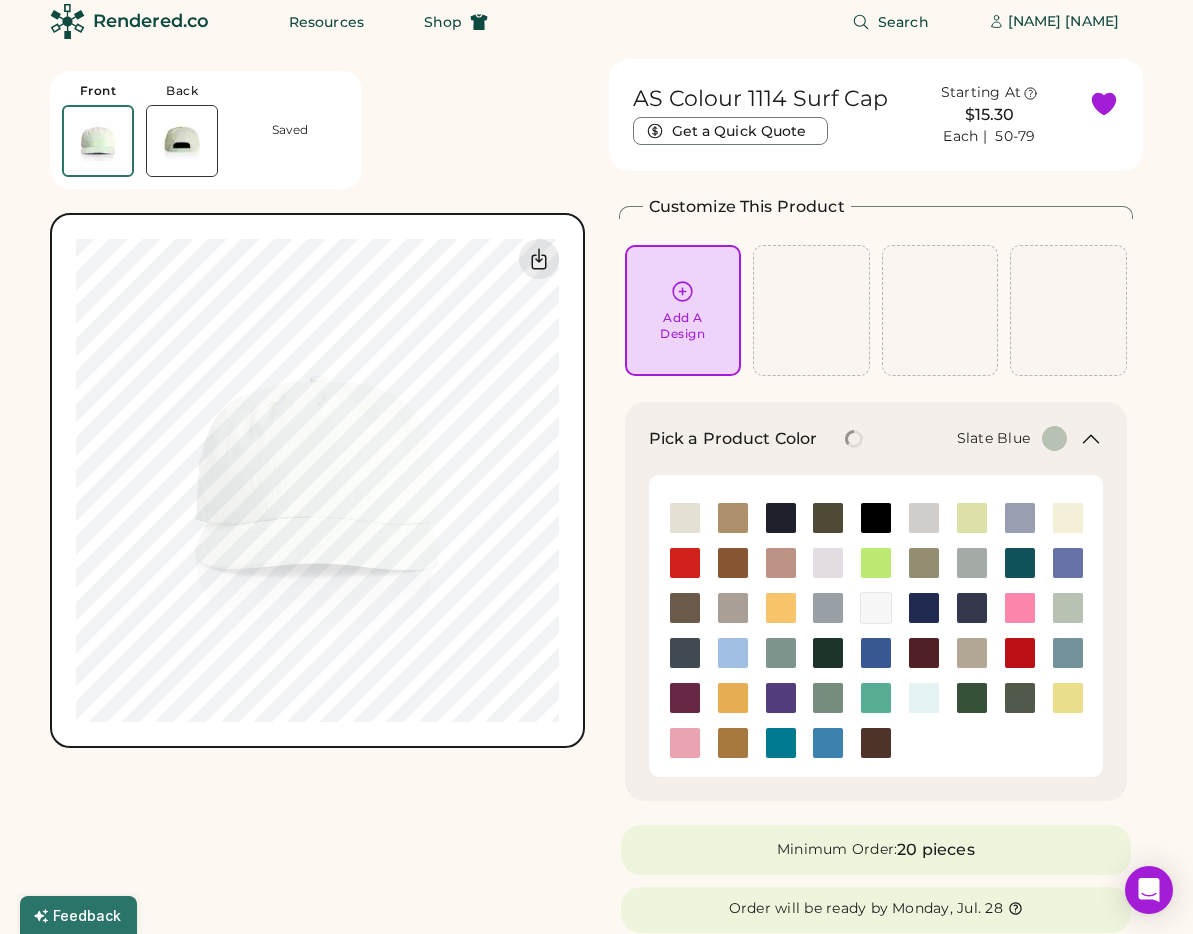 click at bounding box center (1068, 653) 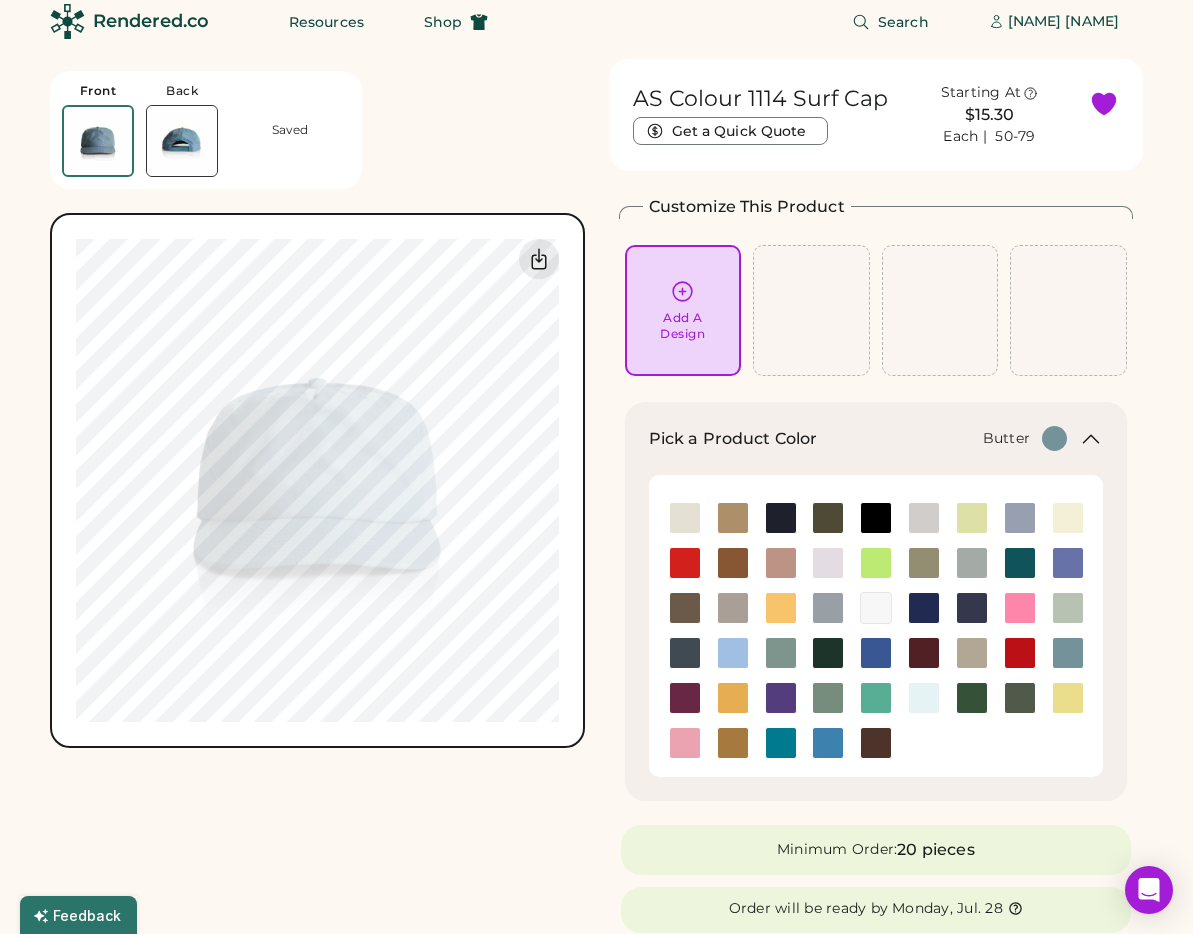 click at bounding box center [1068, 518] 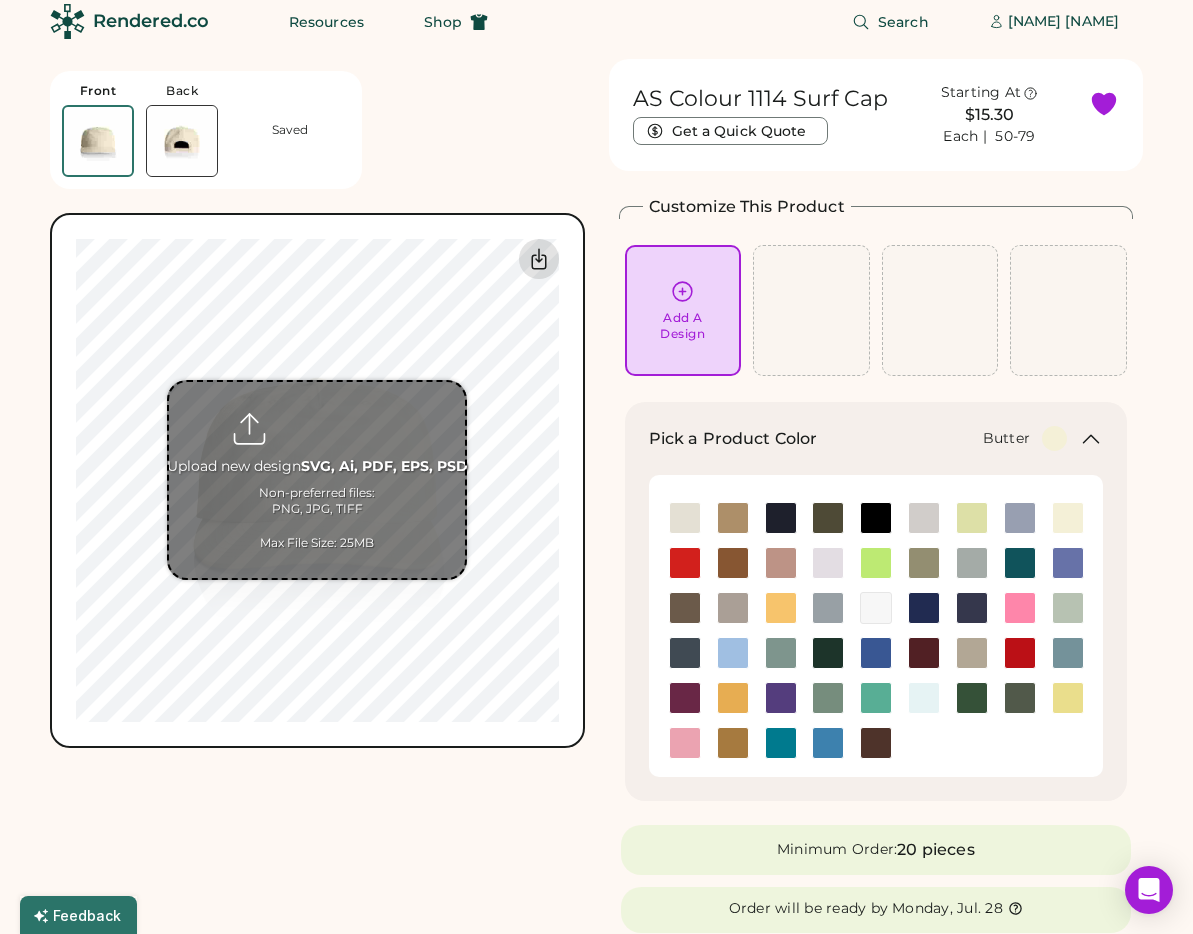 click at bounding box center (539, 259) 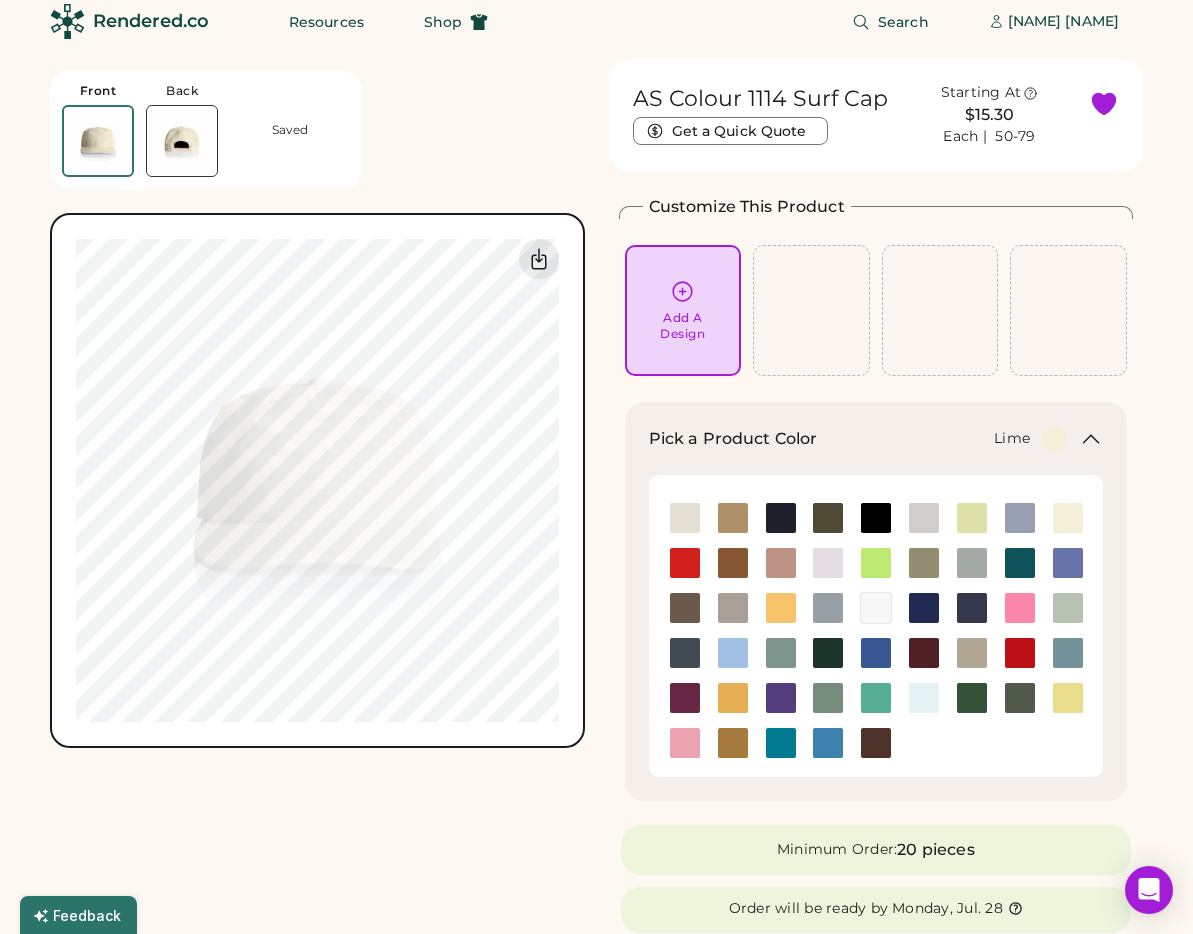 click at bounding box center [972, 518] 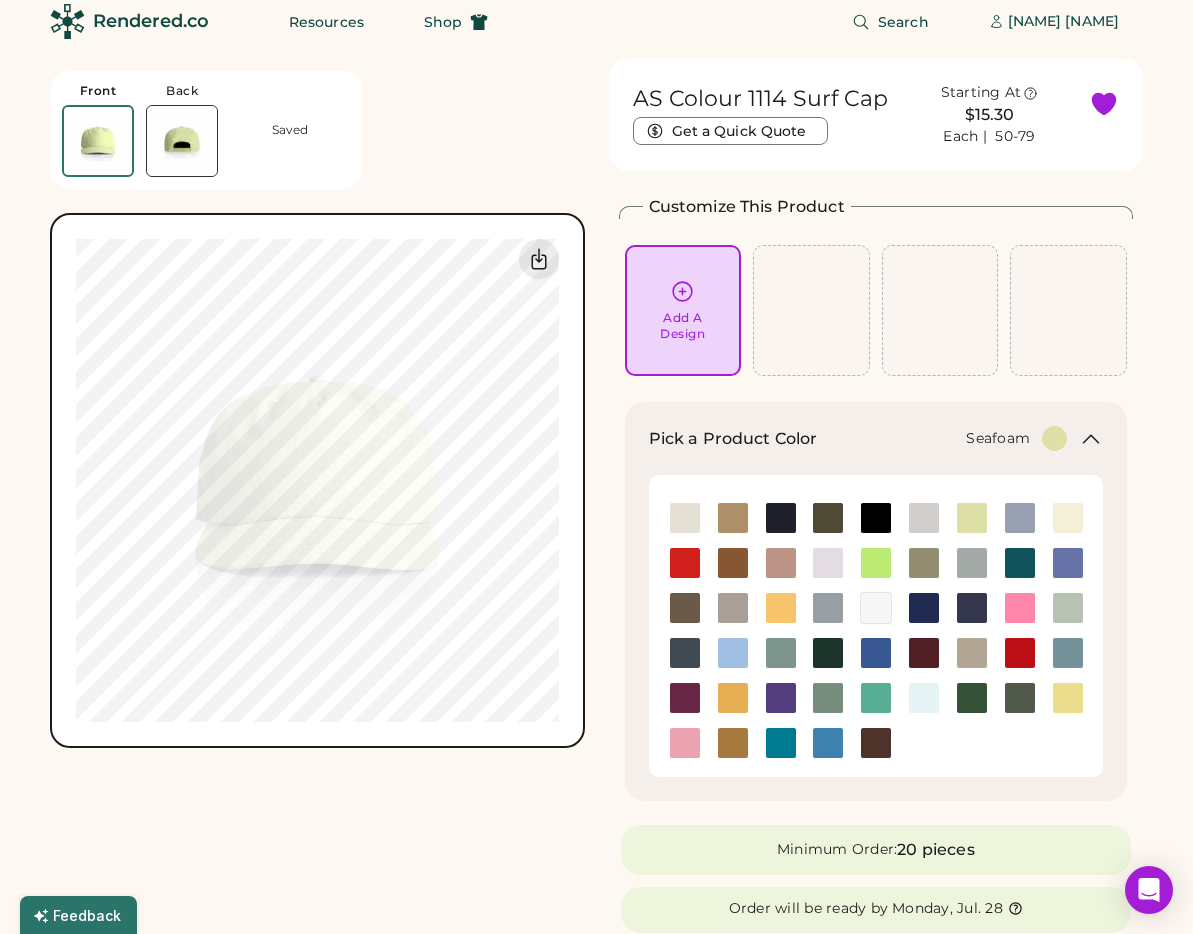 click at bounding box center (924, 698) 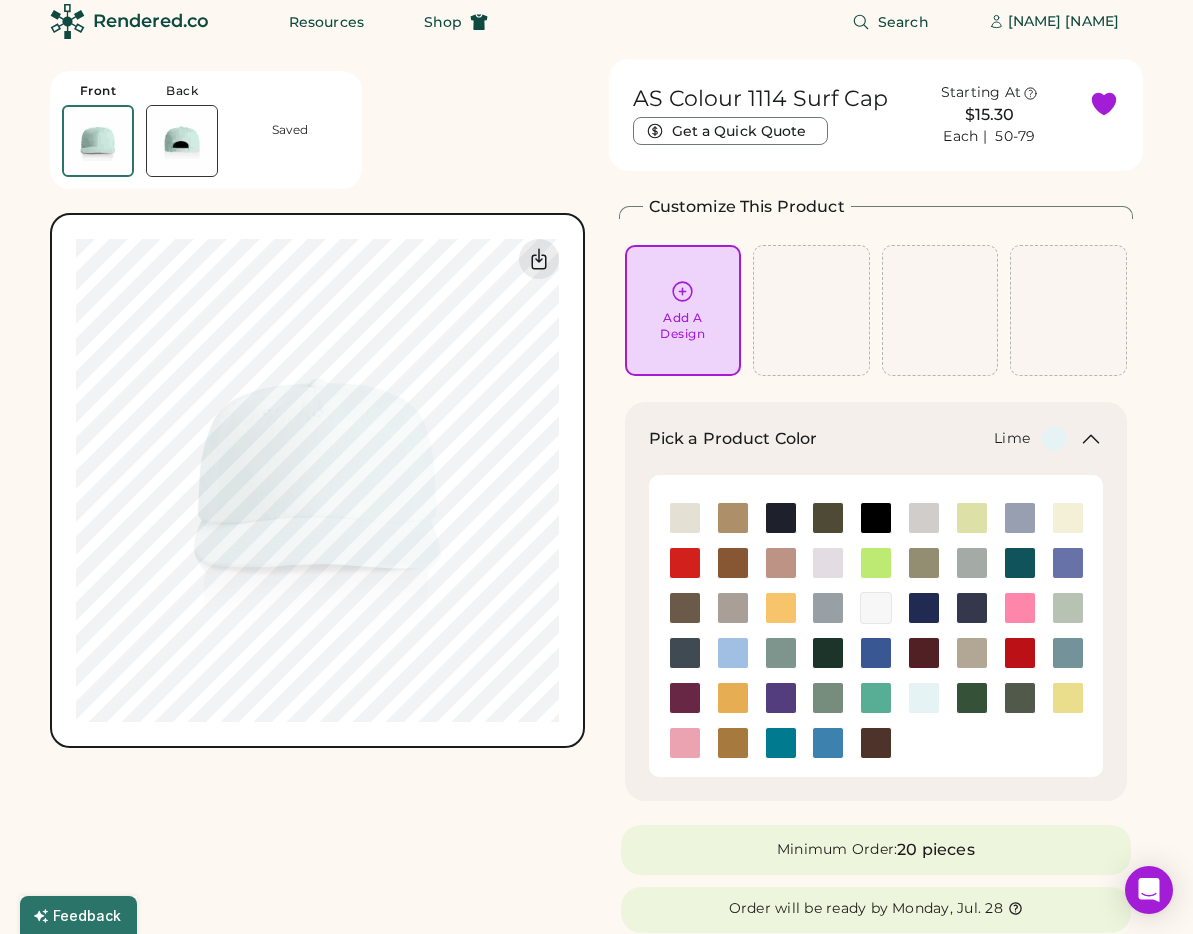 click at bounding box center (972, 518) 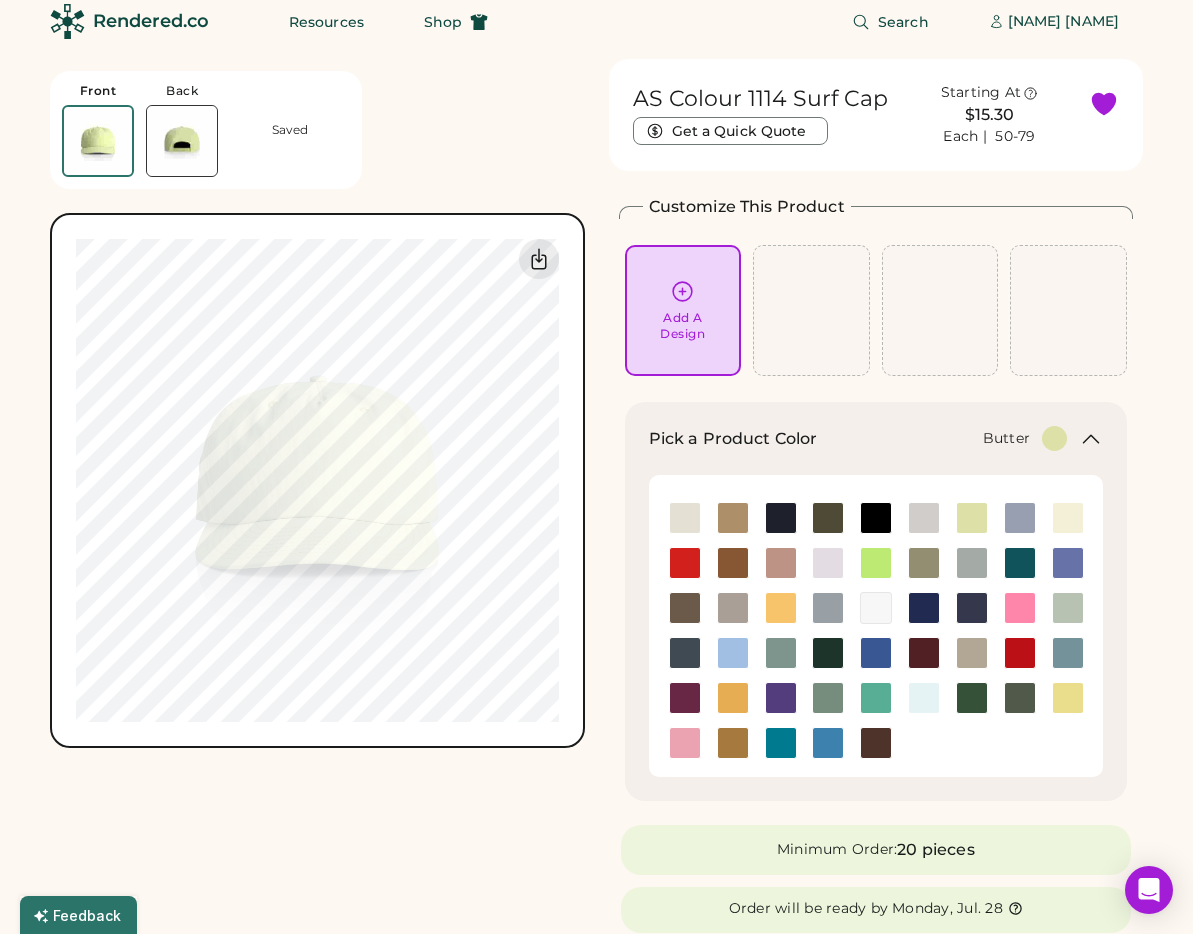 click at bounding box center [1068, 518] 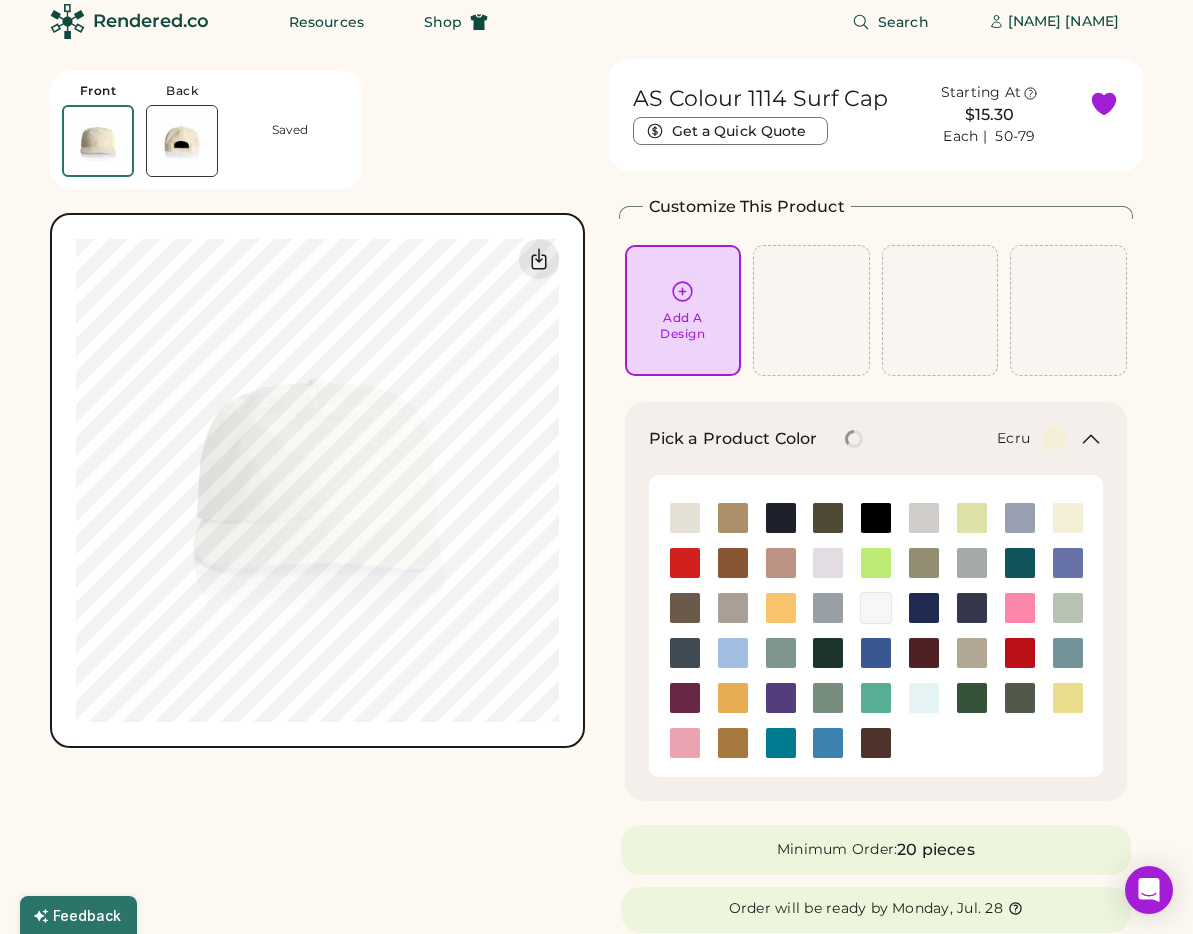 click at bounding box center (685, 518) 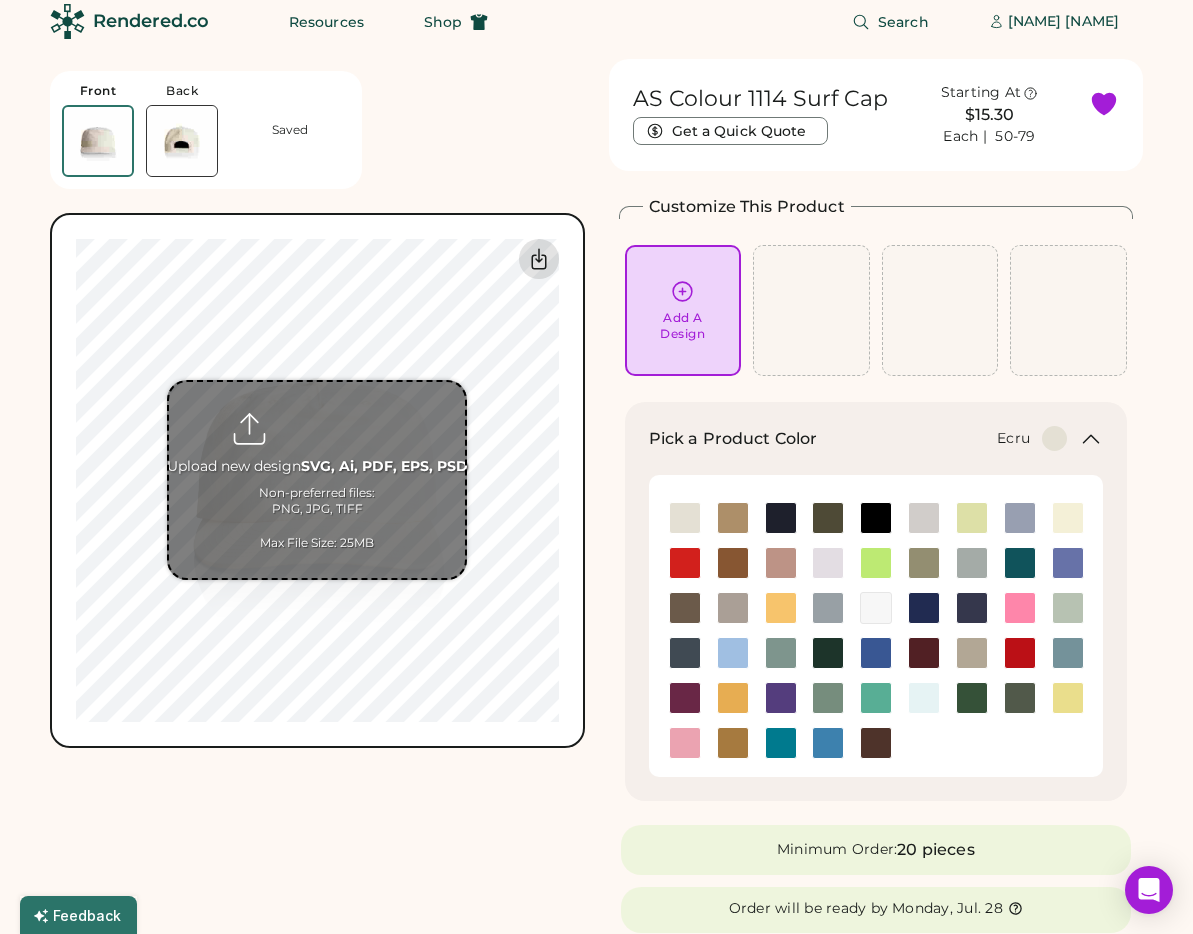 click at bounding box center [539, 259] 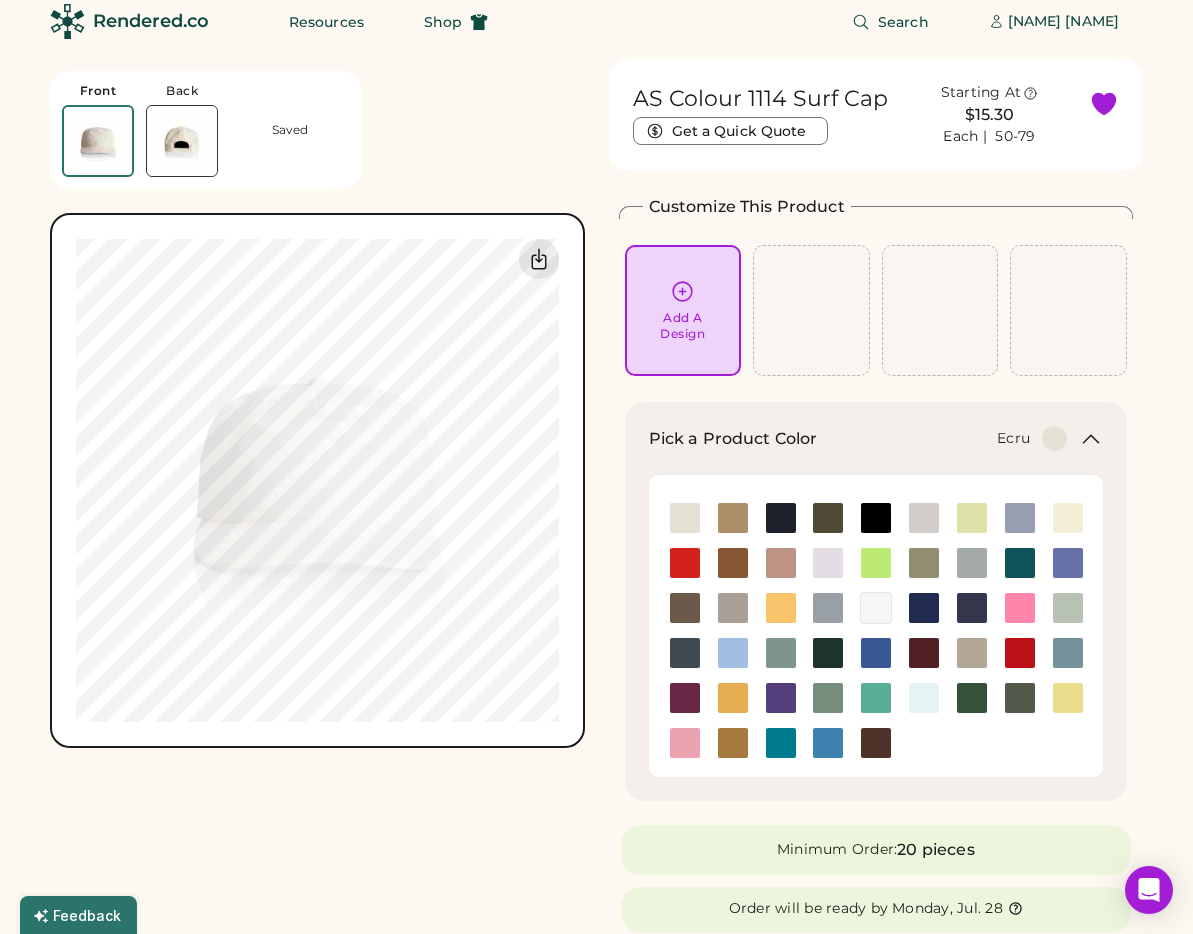 click on "Front Back Saved Upload new design
SVG, Ai, PDF, EPS, PSD Non-preferred files:
PNG, JPG, TIFF Max File Size: 25MB    0% 0%" at bounding box center [317, 403] 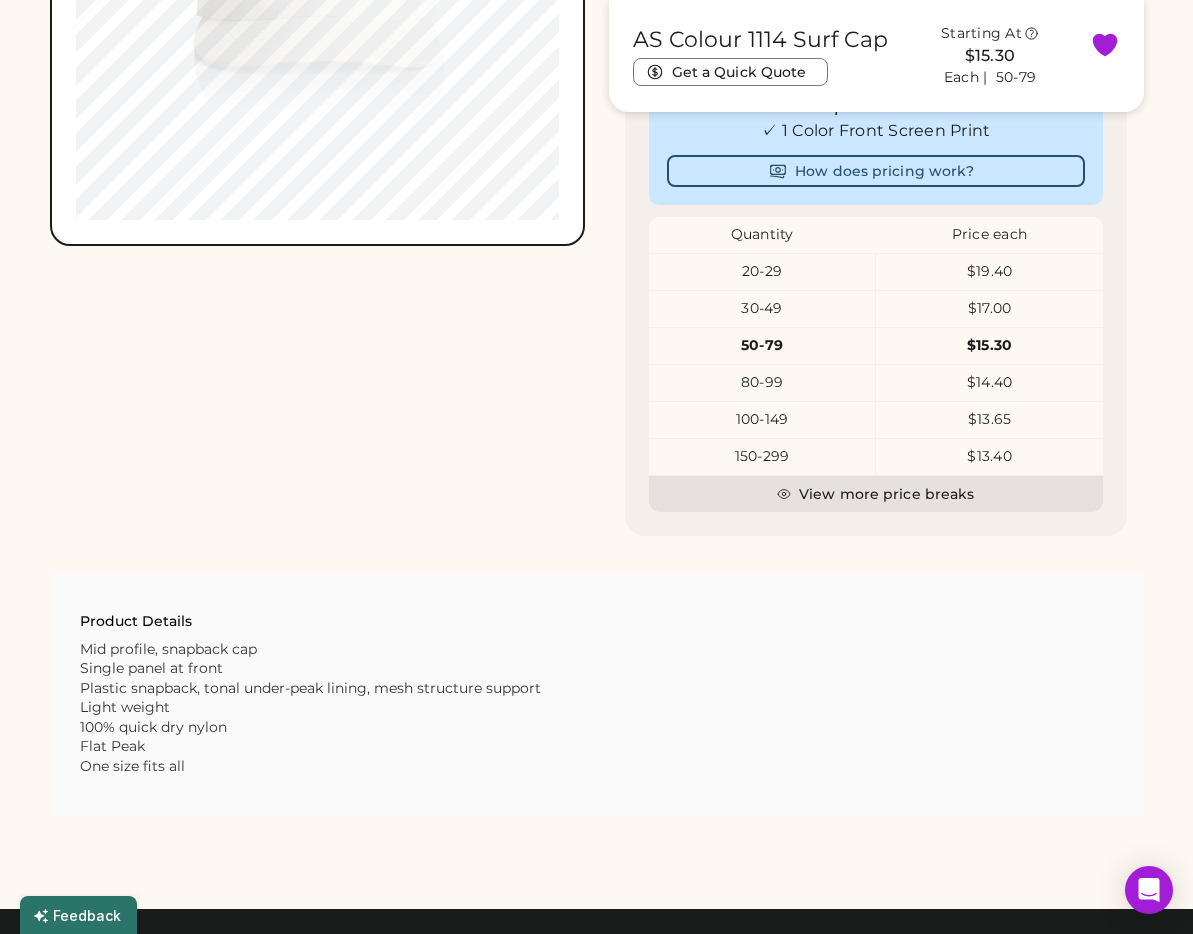 scroll, scrollTop: 1363, scrollLeft: 0, axis: vertical 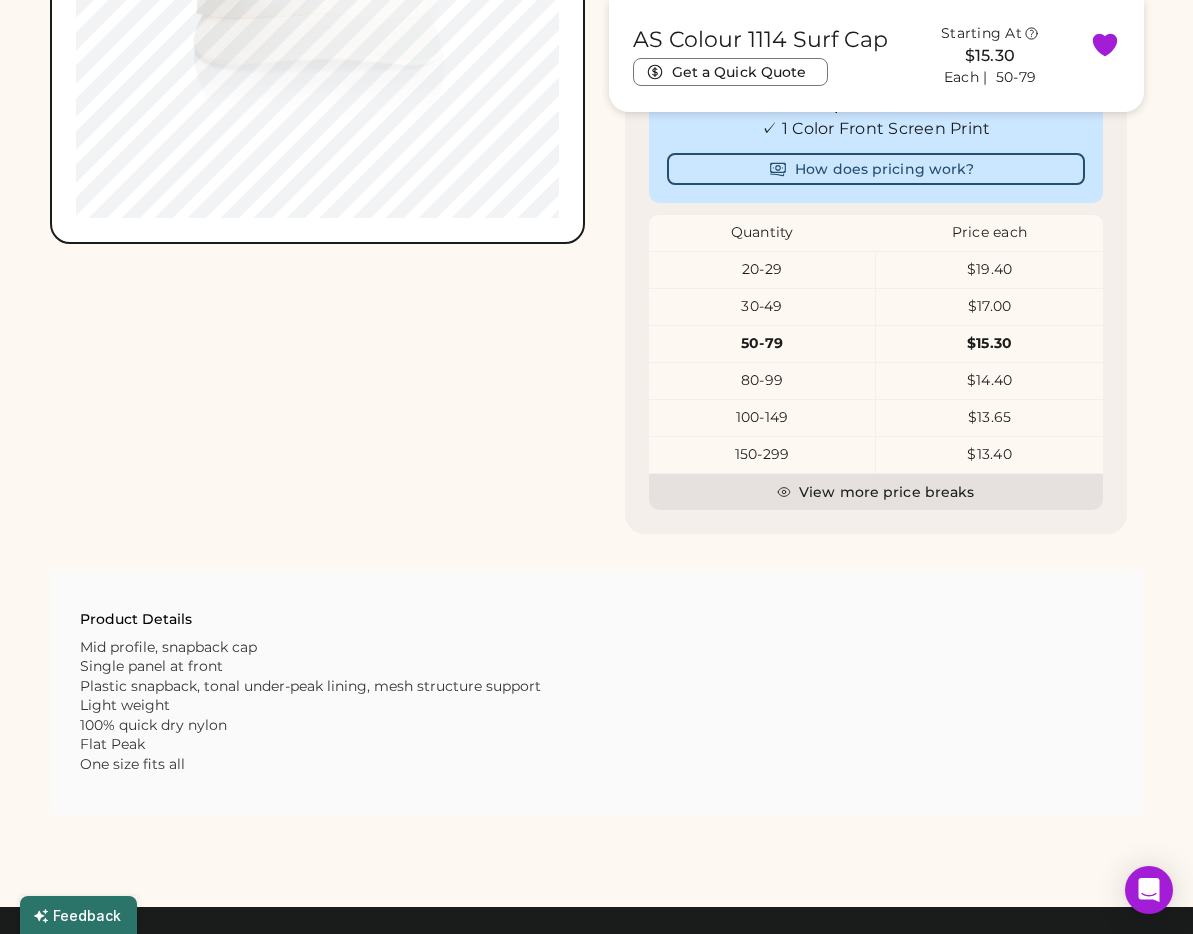 click on "This price includes: ✓ 1 Color Front Screen Print    How does pricing work? Quantity Price each 20-29 $19.40 30-49 $17.00 50-79 $15.30 80-99 $14.40 100-149 $13.65 150-299 $13.40       View more price breaks" at bounding box center [876, 292] 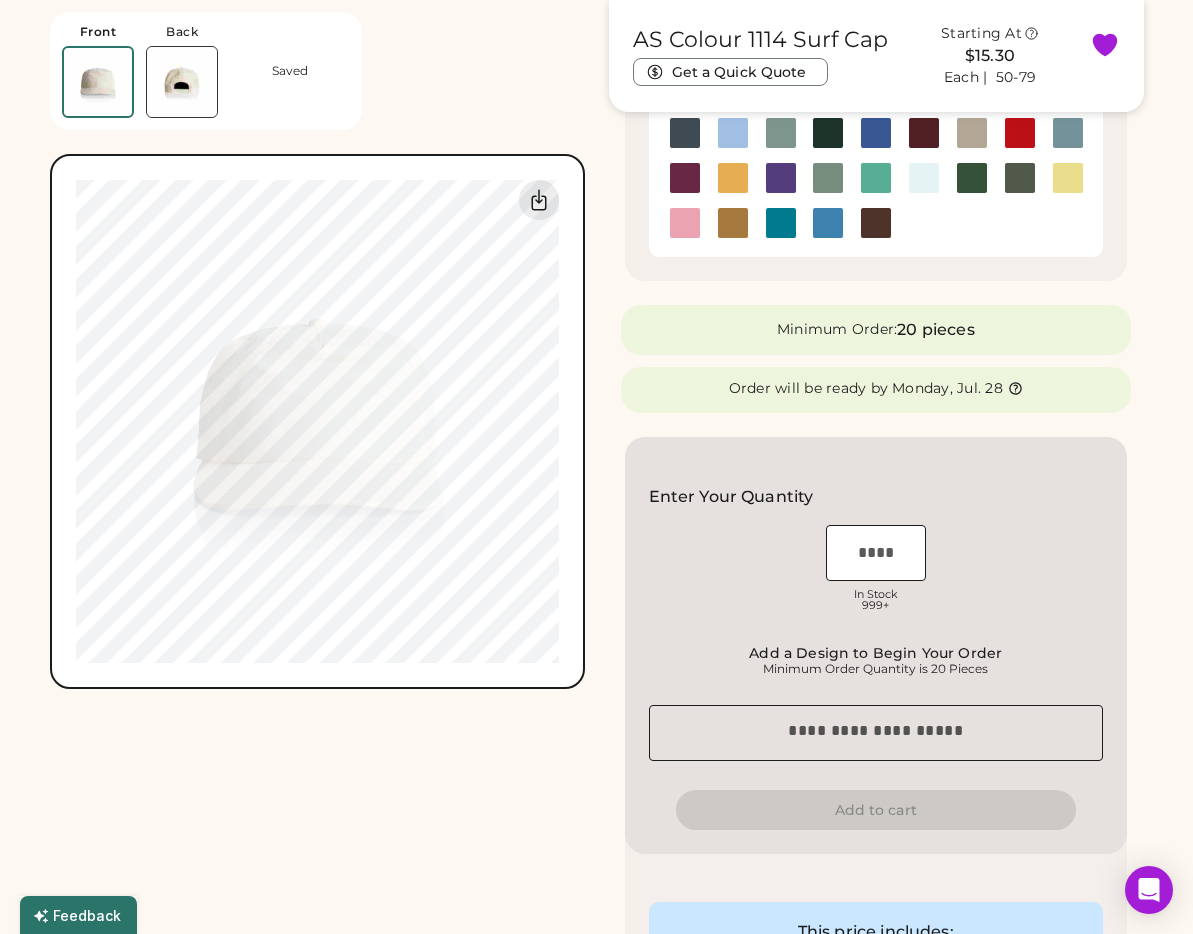 scroll, scrollTop: 497, scrollLeft: 0, axis: vertical 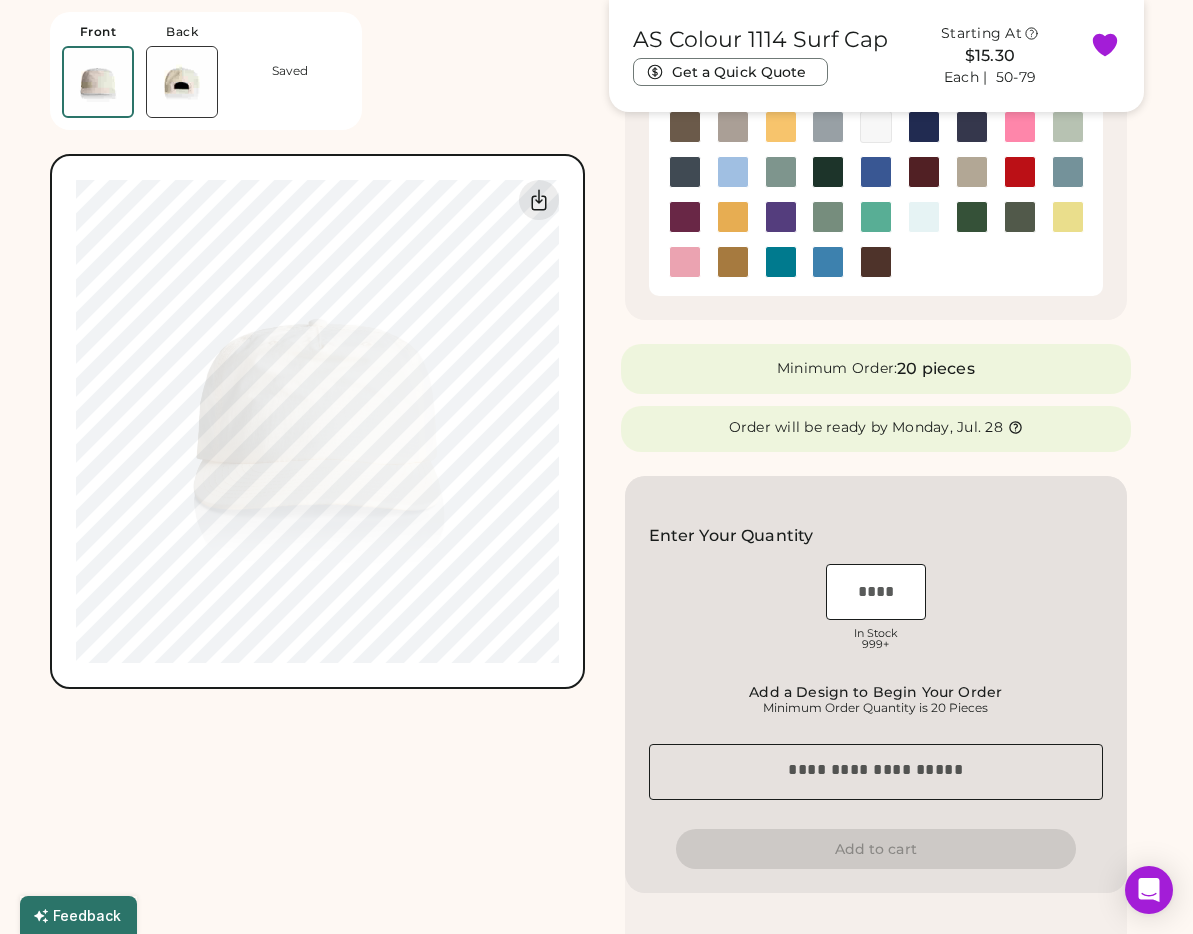 click on "Front Back Saved Upload new design
SVG, Ai, PDF, EPS, PSD Non-preferred files:
PNG, JPG, TIFF Max File Size: 25MB    0% 0%    AS Colour 1114 Surf Cap    Get a Quick Quote Starting At    $15.30 Each |  50-79    Customize This Product    Add A
Design Pick a Product Color Ecru    Minimum Order:  20 pieces Order will be ready by Monday, Jul. 28     Enter Your Quantity OSFM In Stock
999+ Add a Design to Begin Your Order Minimum Order Quantity is 20 Pieces Special instructions Add to cart This price includes: ✓ 1 Color Front Screen Print    How does pricing work? Quantity Price each 20-29 $19.40 30-49 $17.00 50-79 $15.30 80-99 $14.40 100-149 $13.65 150-299 $13.40       View more price breaks" at bounding box center (596, 507) 